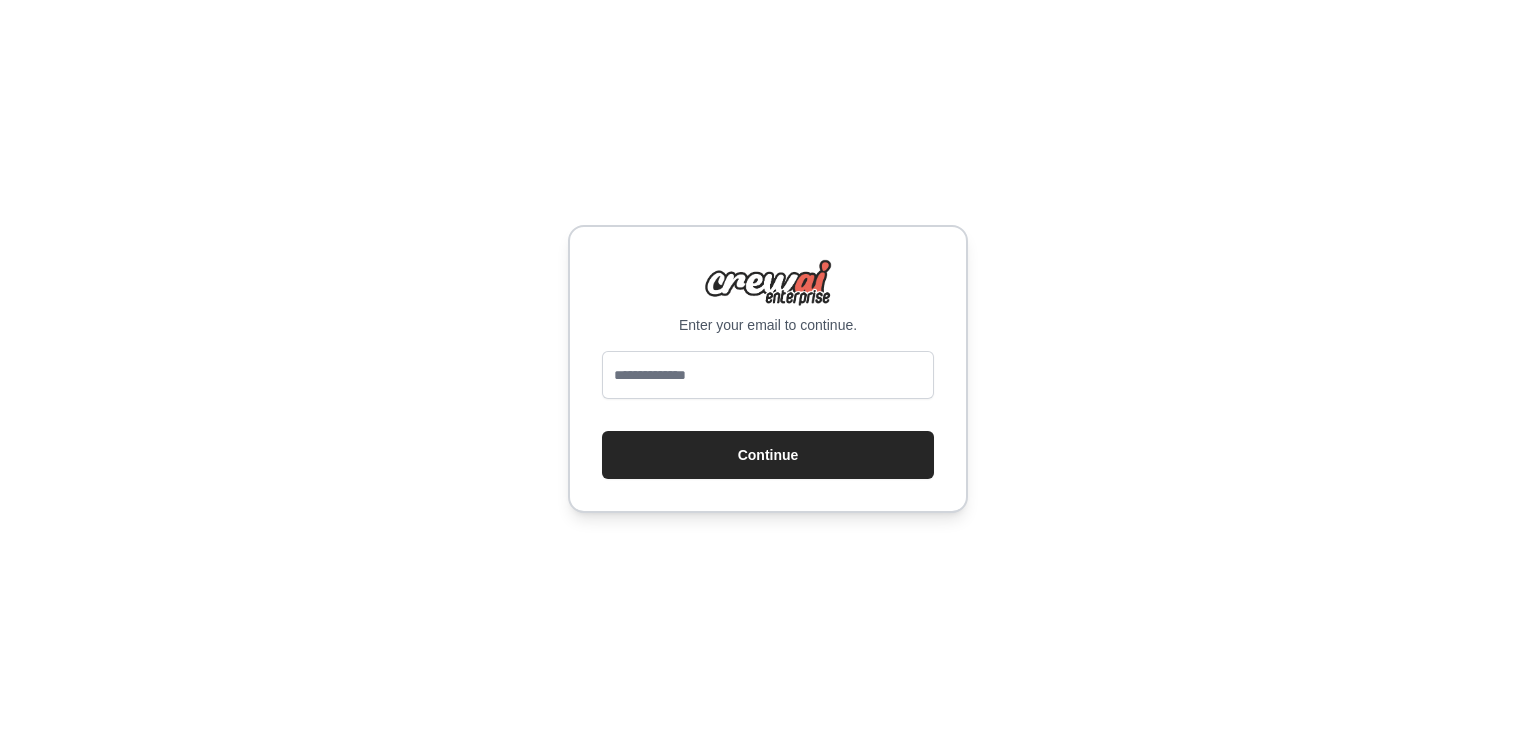 scroll, scrollTop: 0, scrollLeft: 0, axis: both 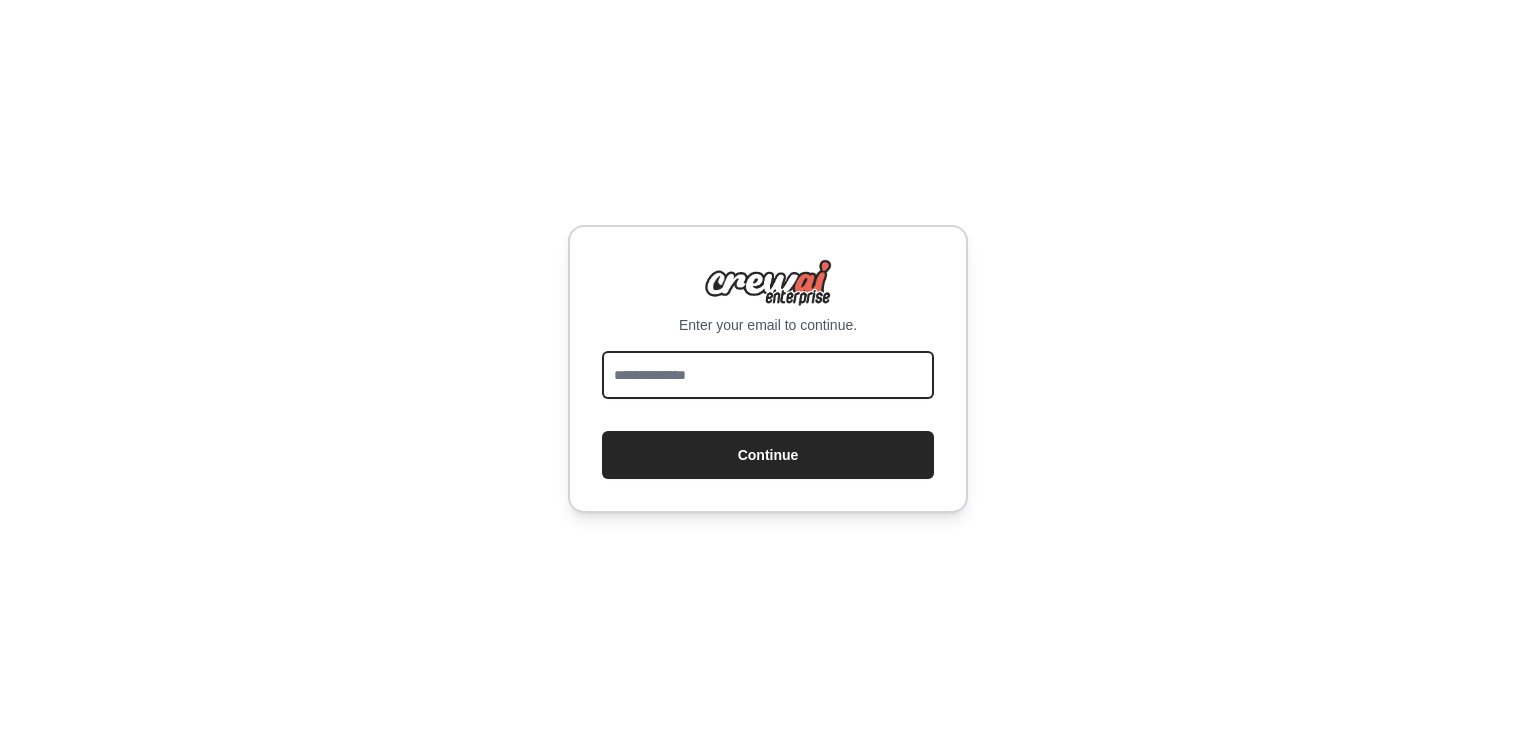 click at bounding box center (768, 375) 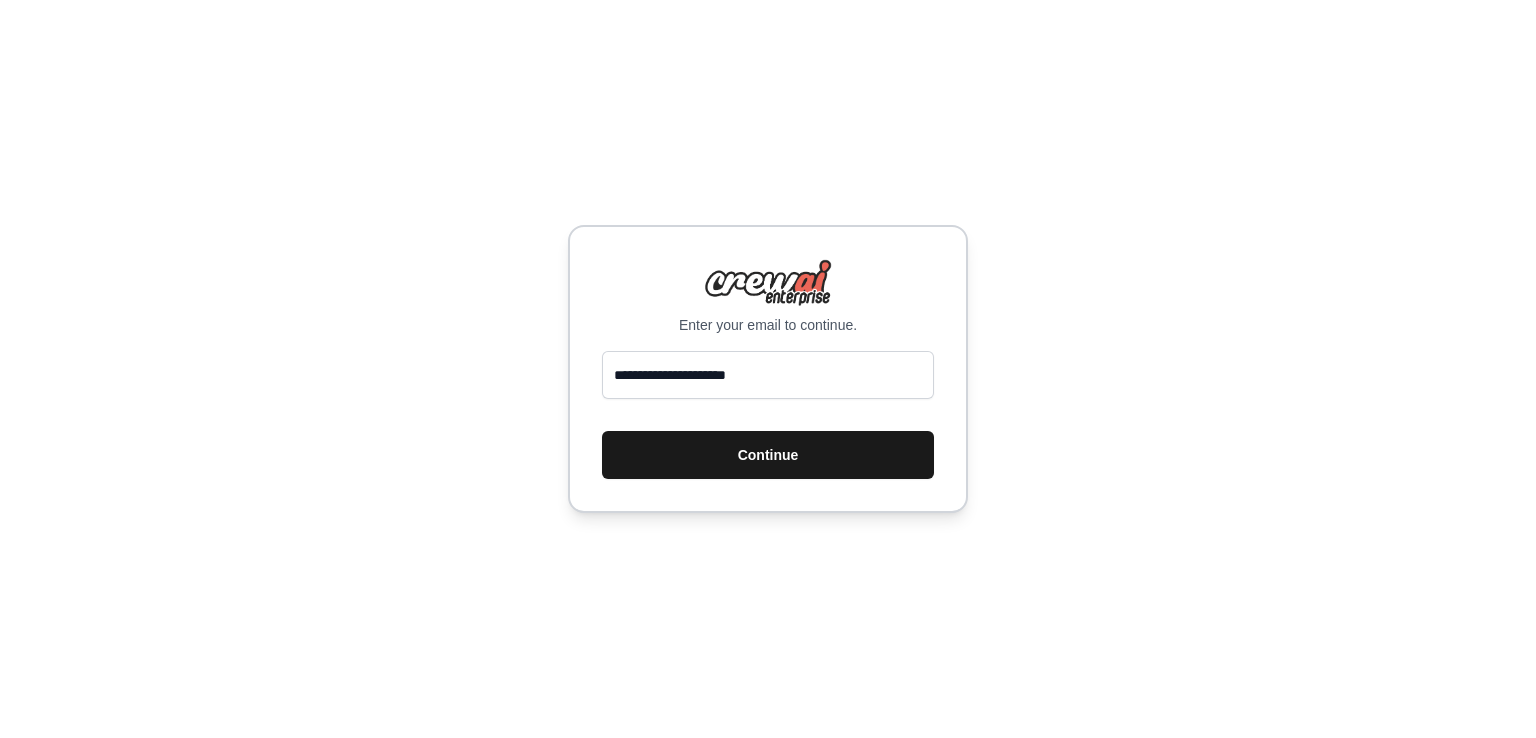 click on "Continue" at bounding box center [768, 455] 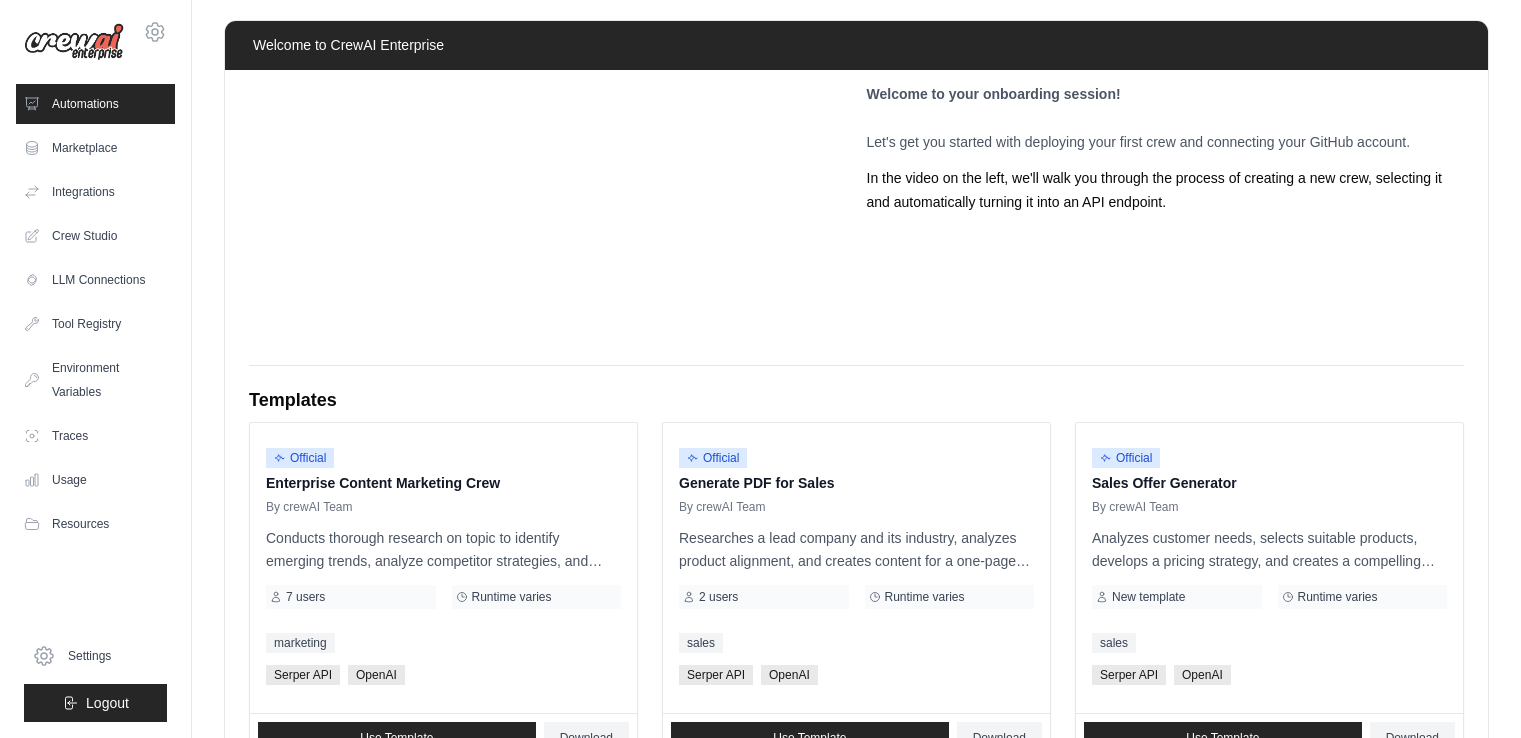 scroll, scrollTop: 0, scrollLeft: 0, axis: both 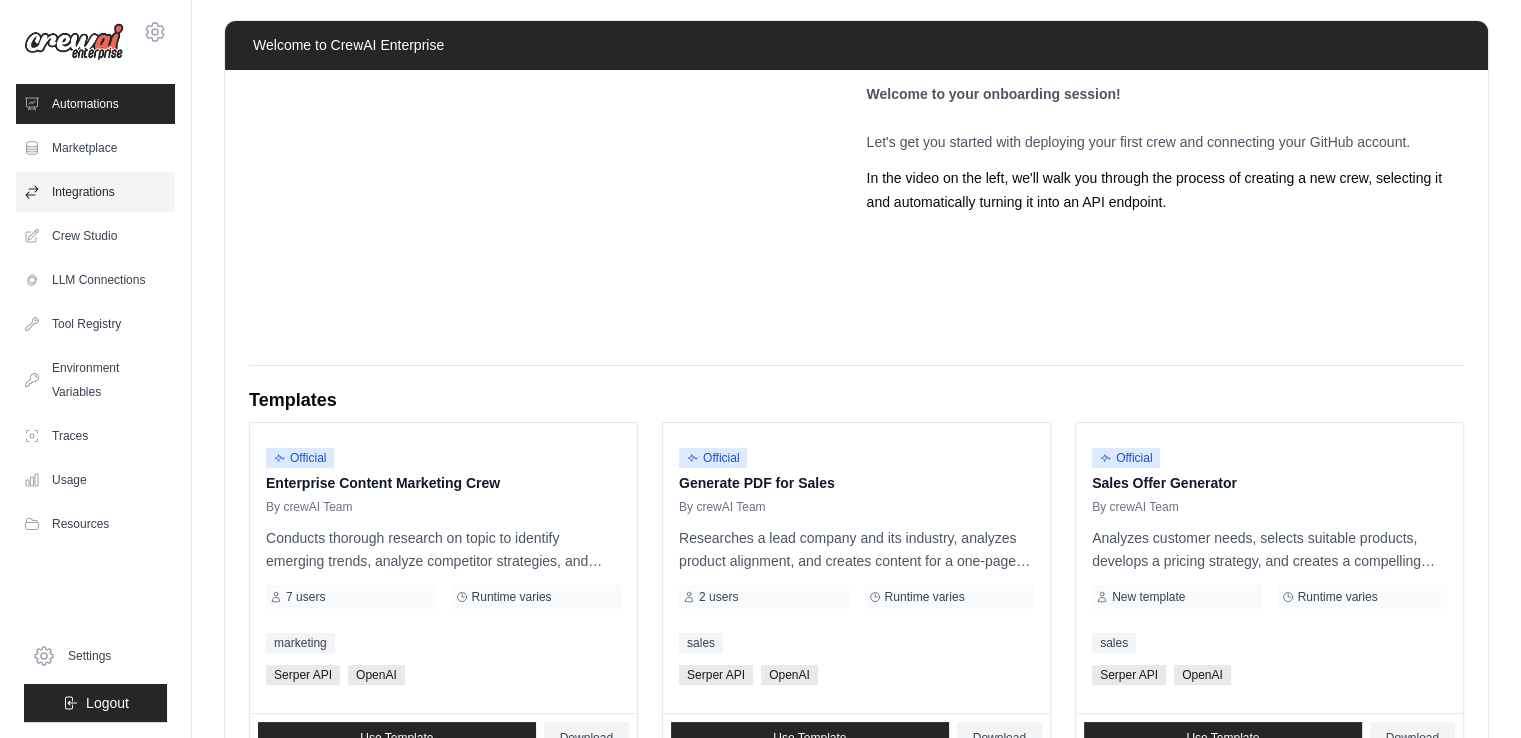 click on "Integrations" at bounding box center (95, 192) 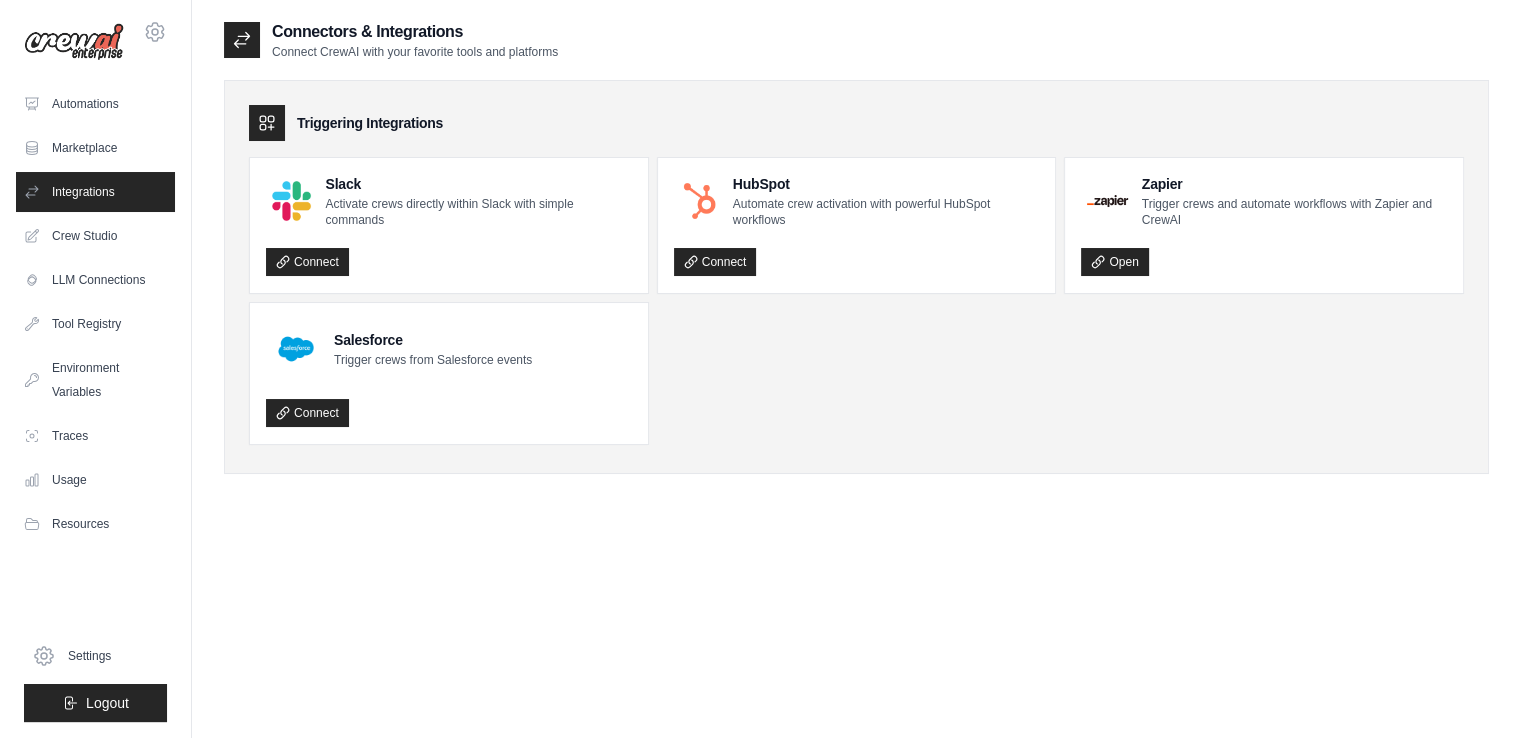 click on "Marketplace" at bounding box center (95, 148) 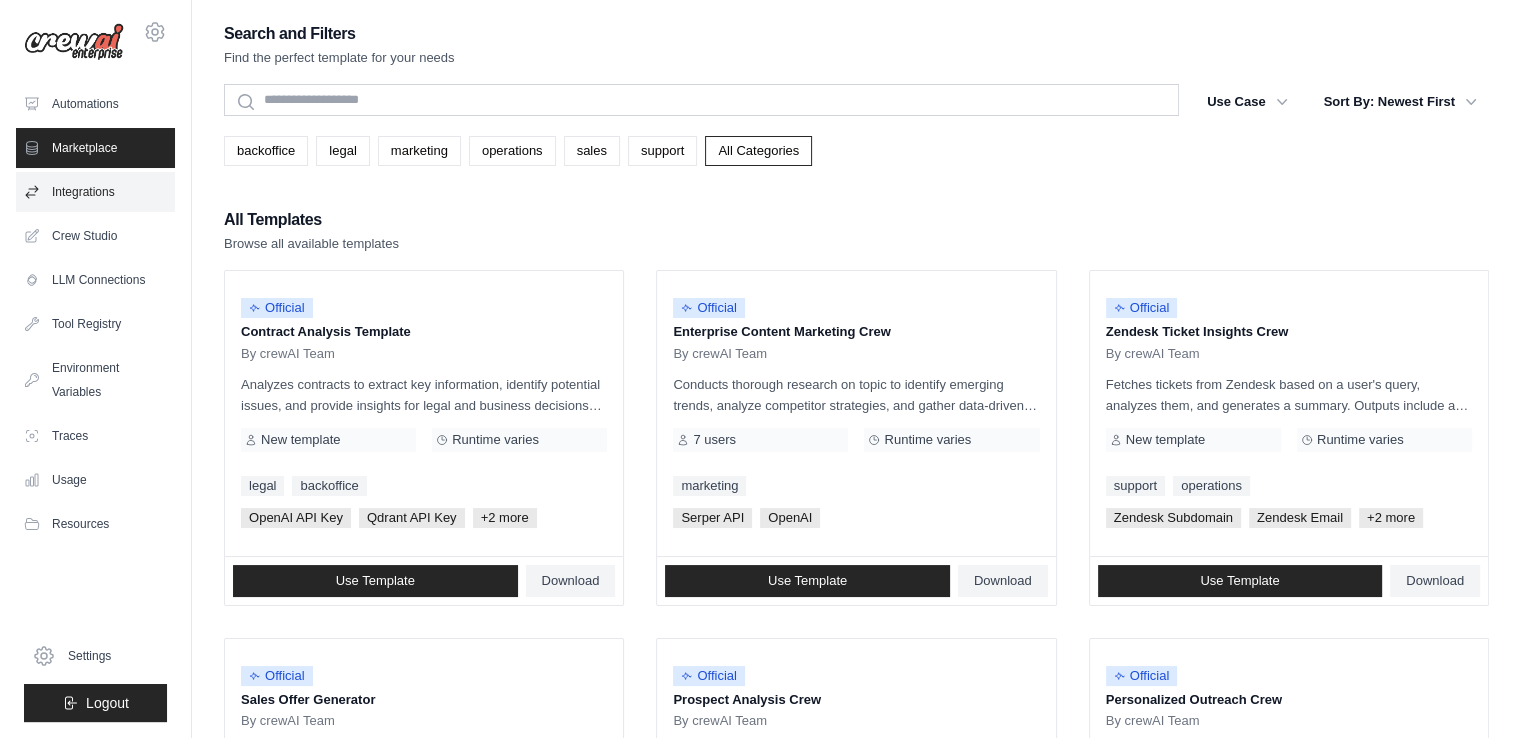 click on "Integrations" at bounding box center (95, 192) 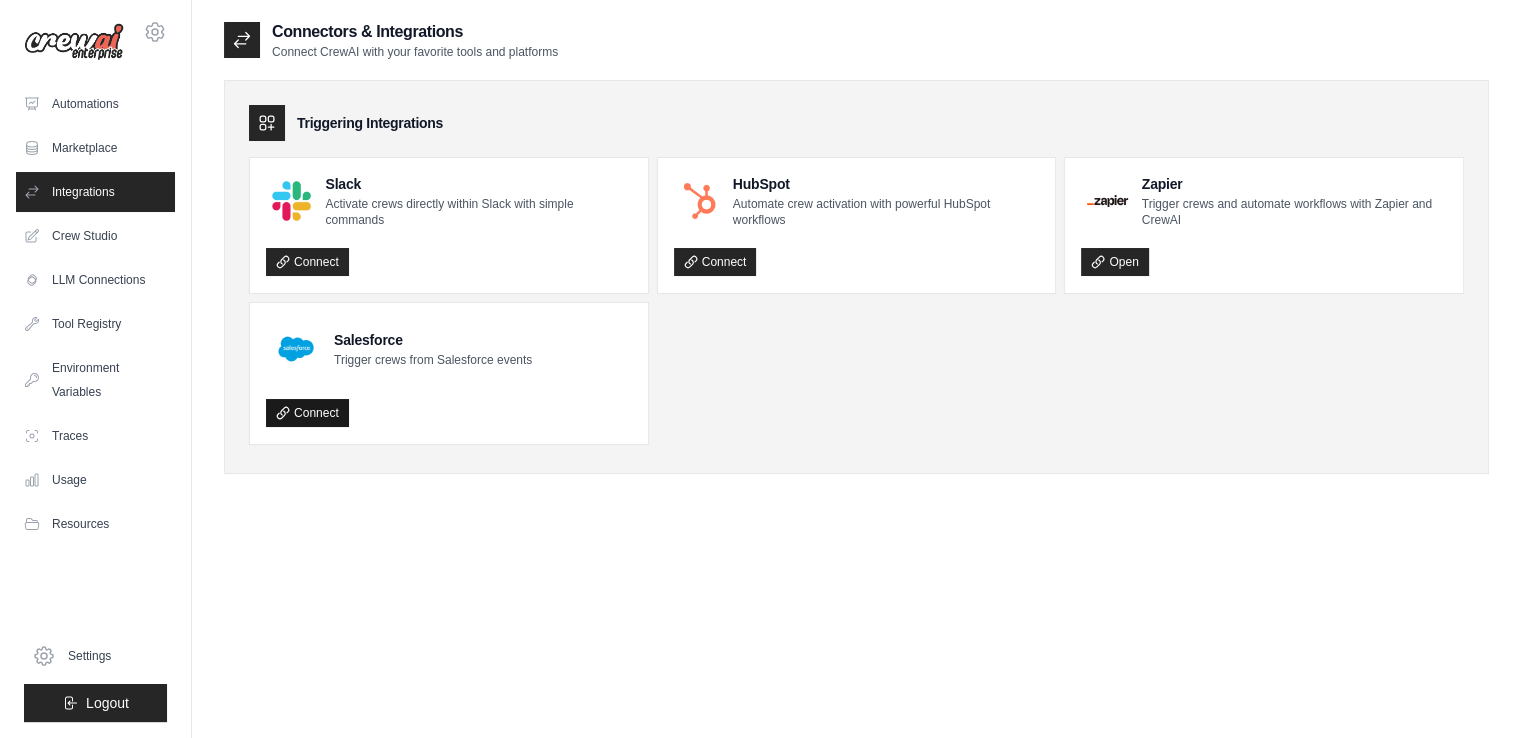 click on "Connect" at bounding box center (307, 413) 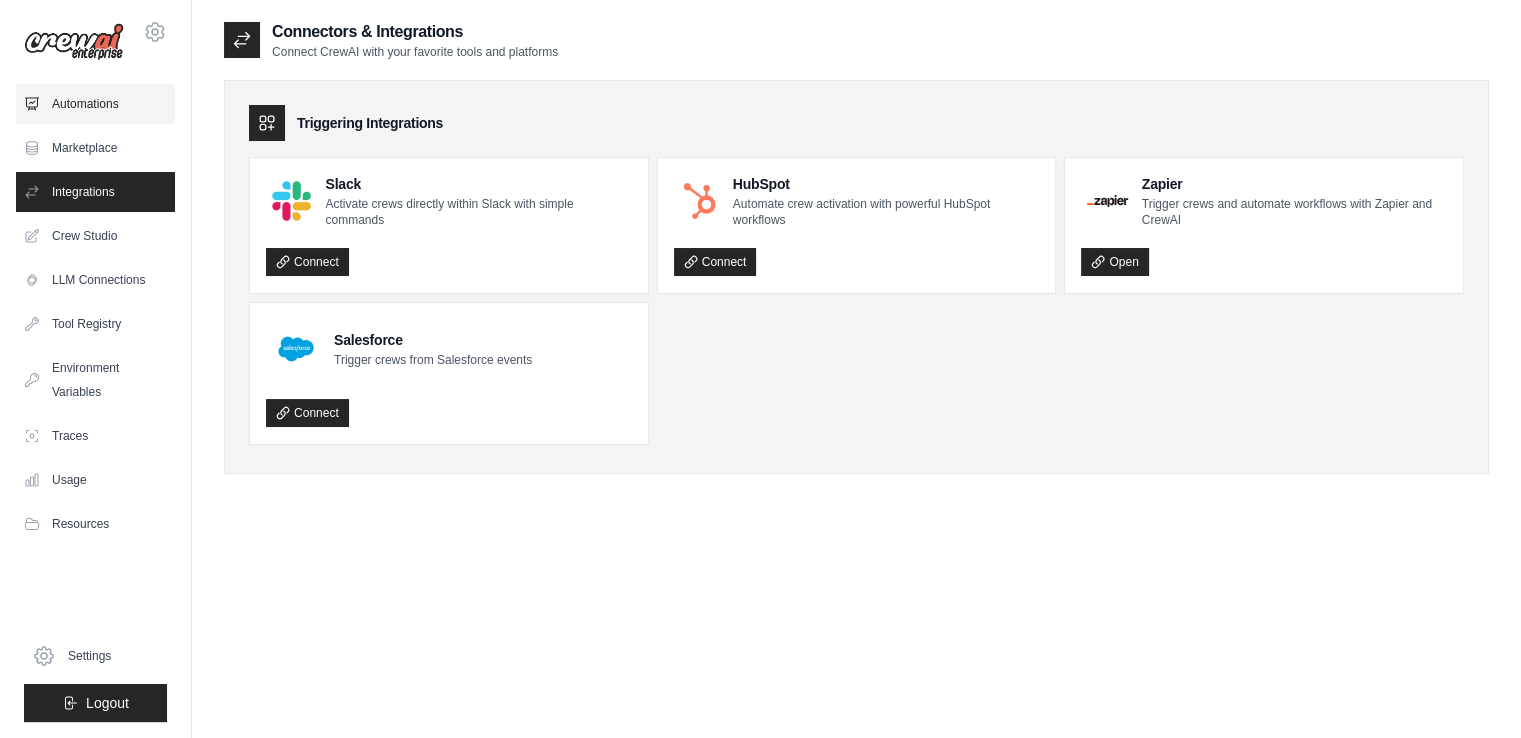 click on "Automations" at bounding box center (95, 104) 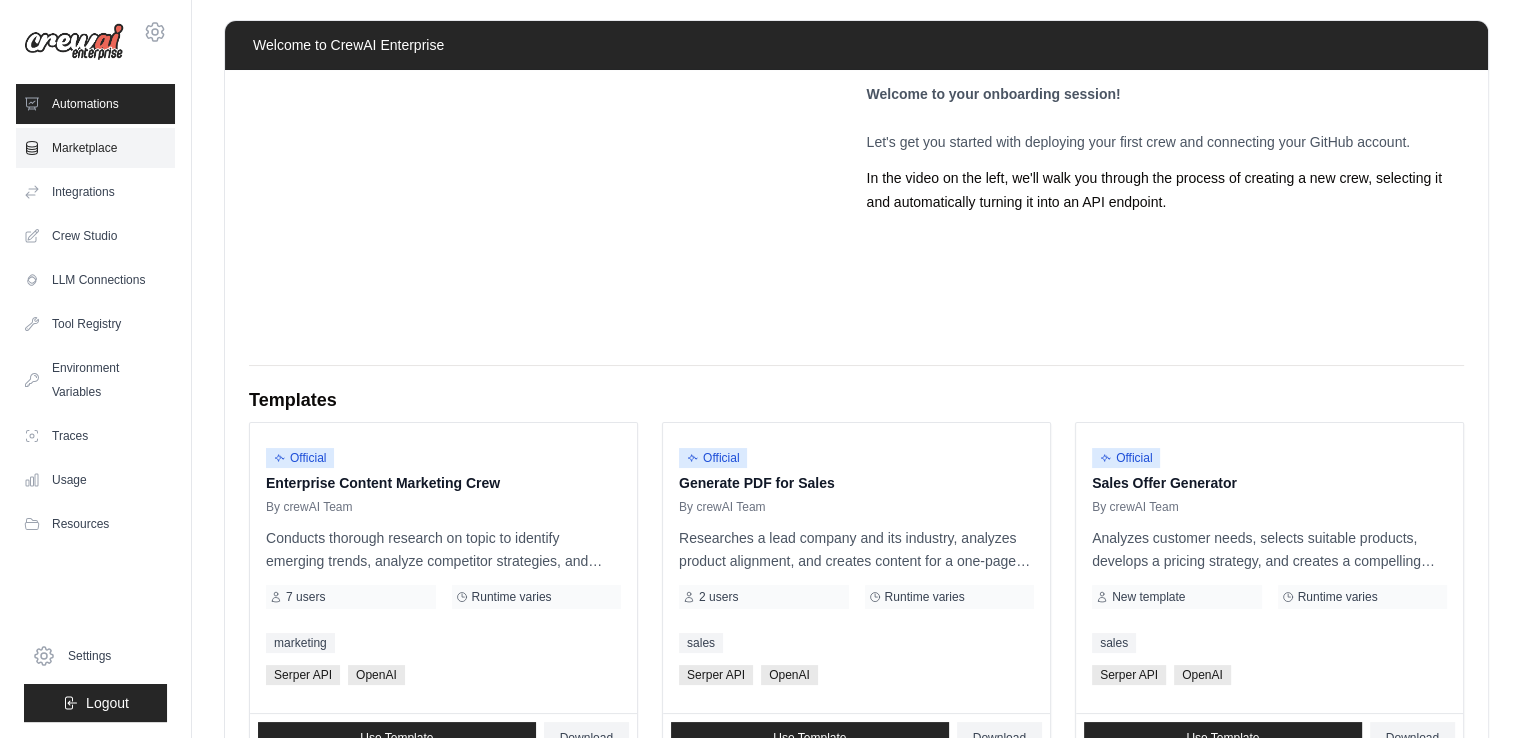 click on "Marketplace" at bounding box center (95, 148) 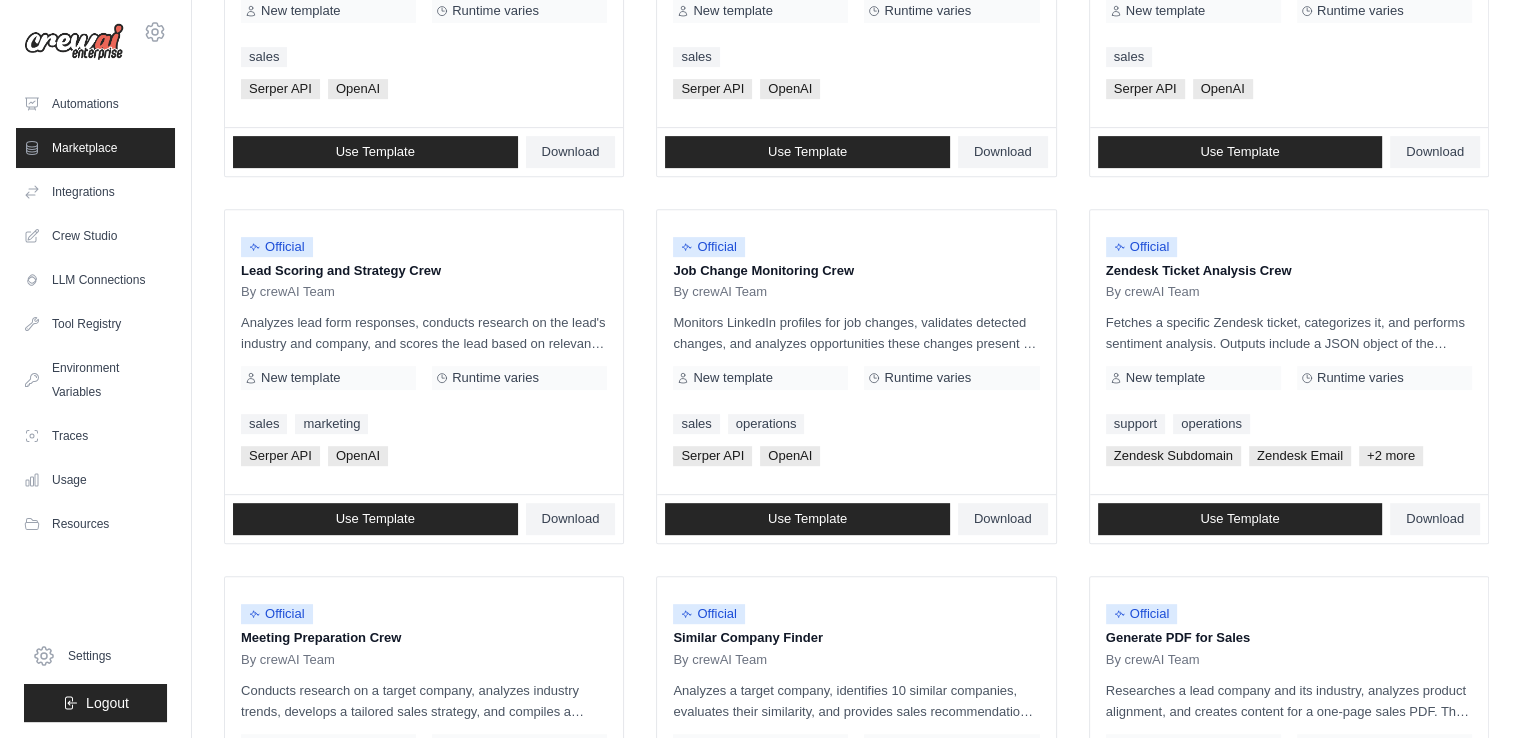 scroll, scrollTop: 800, scrollLeft: 0, axis: vertical 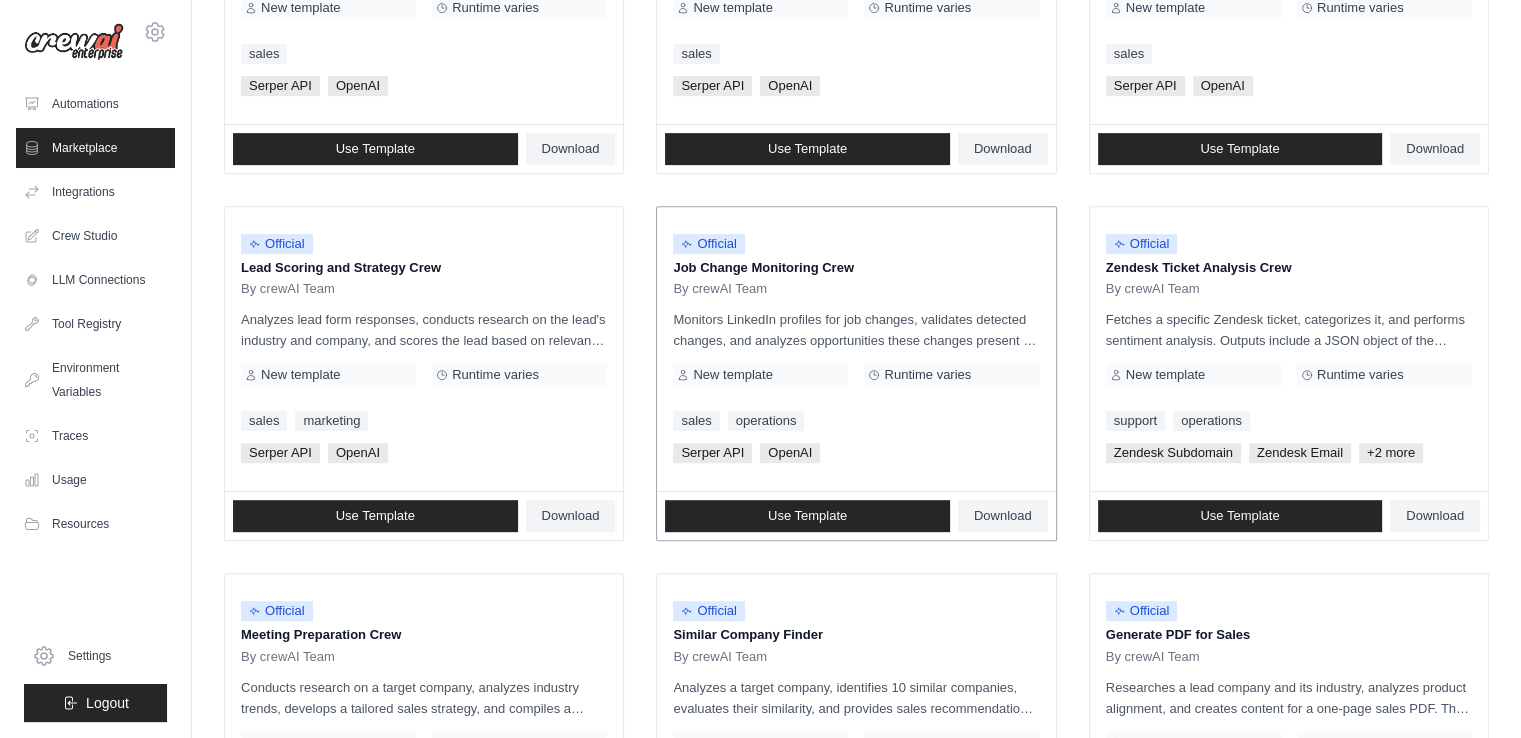 click on "New template" at bounding box center [732, 375] 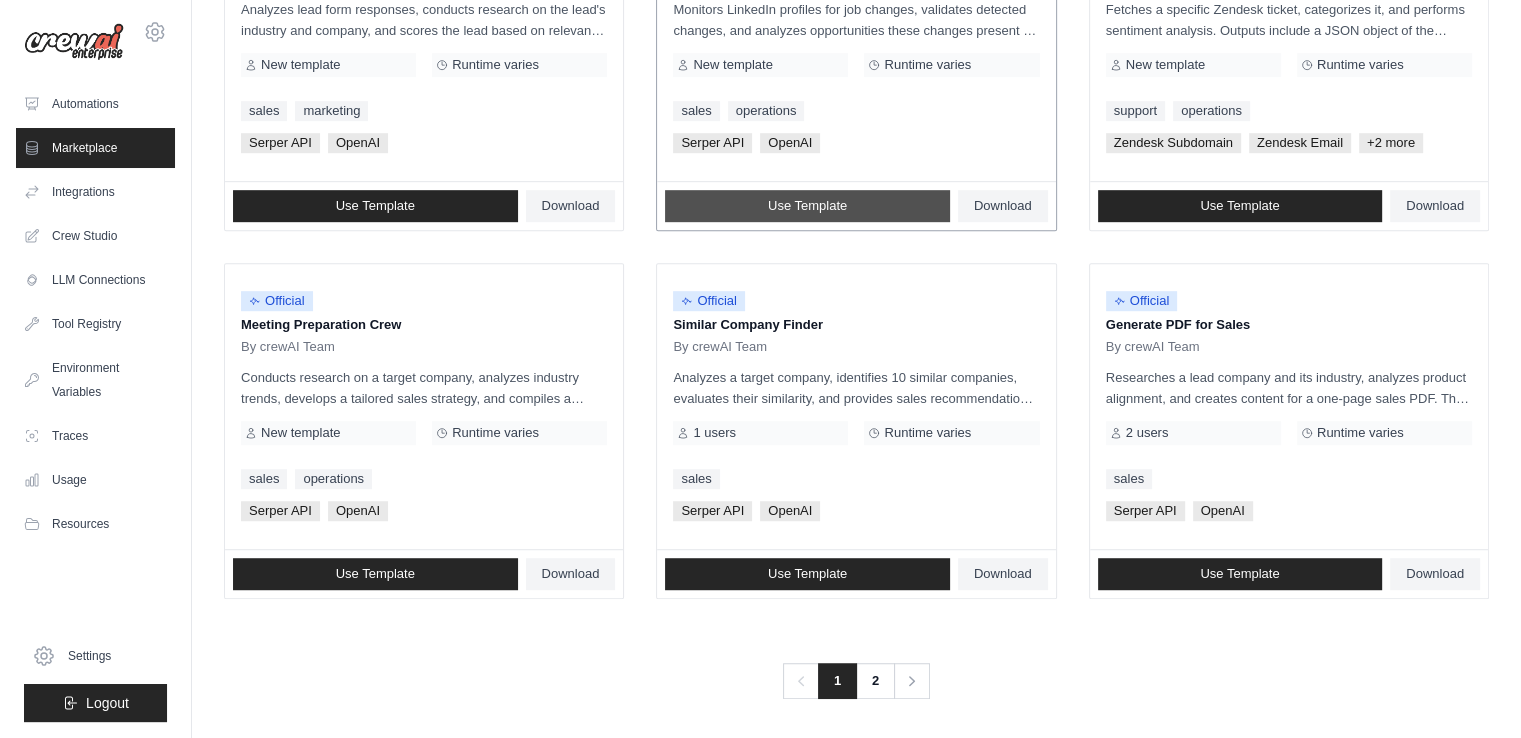 scroll, scrollTop: 1112, scrollLeft: 0, axis: vertical 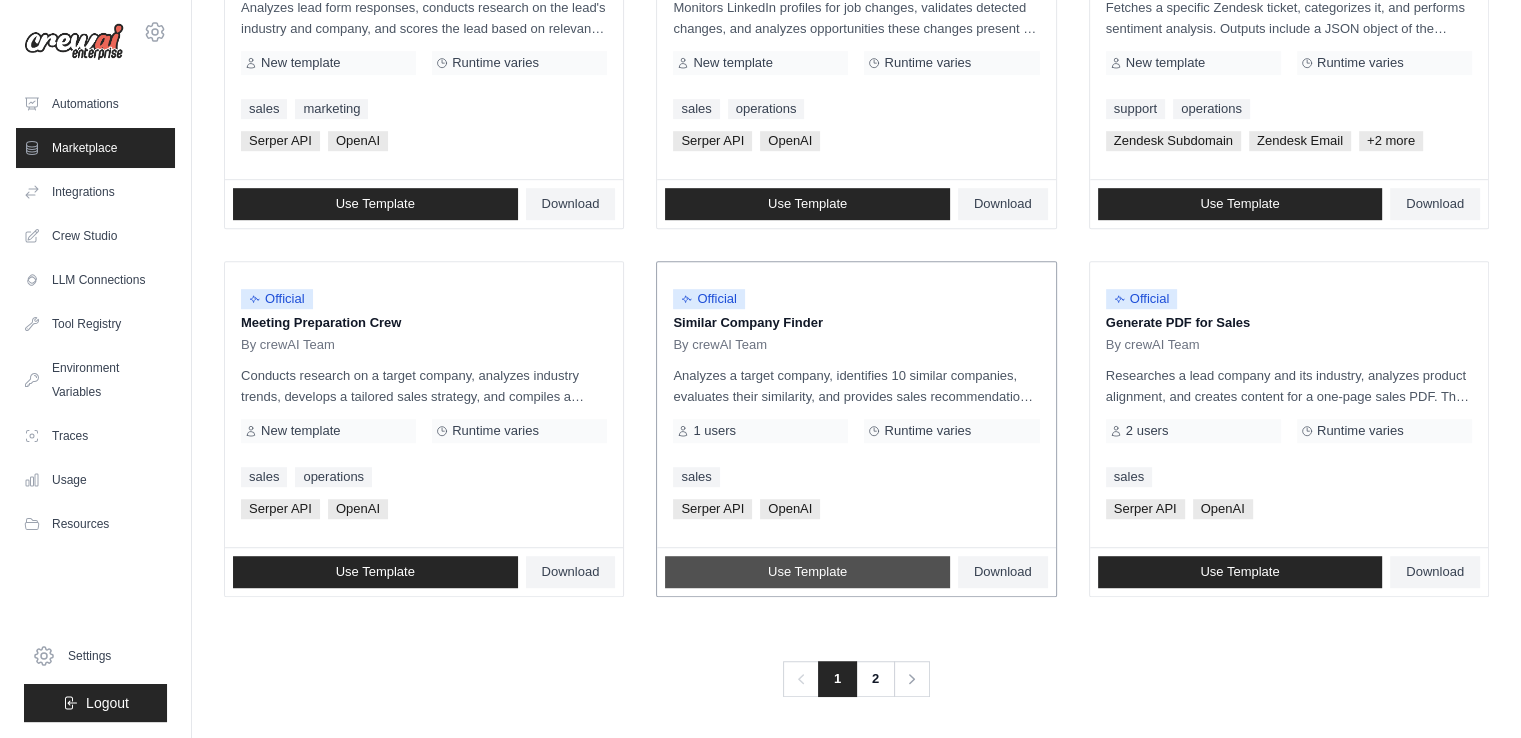 click on "Use Template" at bounding box center [807, 572] 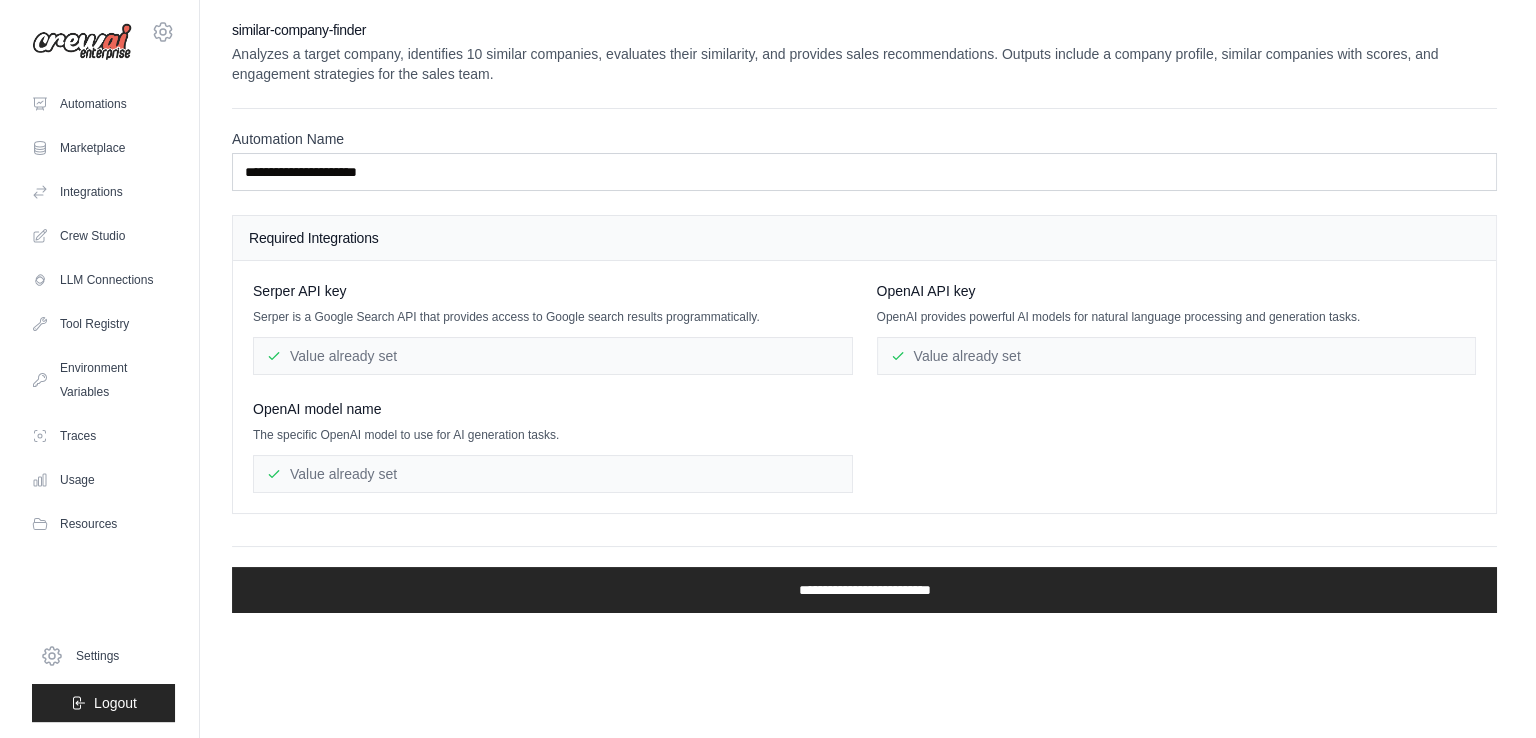 scroll, scrollTop: 0, scrollLeft: 0, axis: both 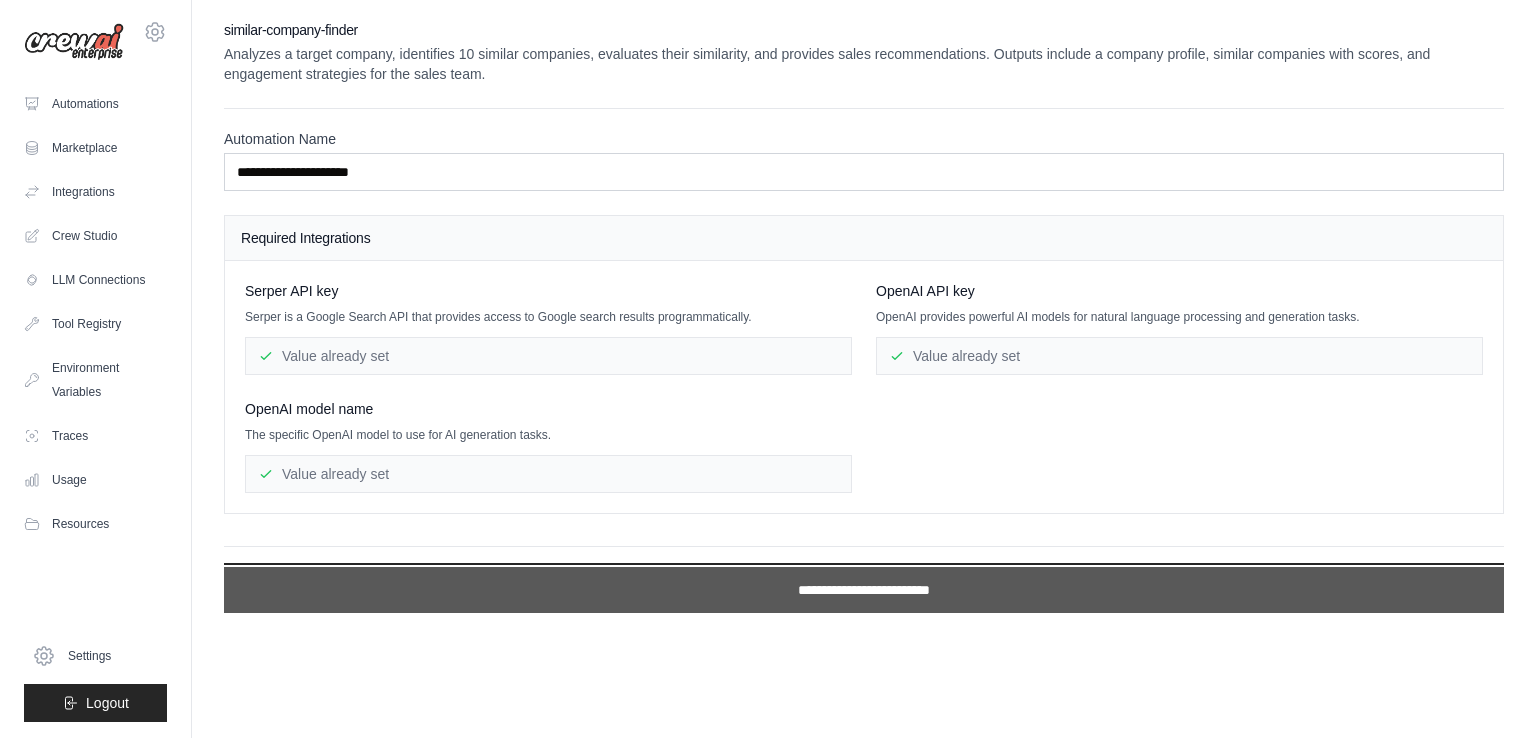click on "**********" at bounding box center (864, 590) 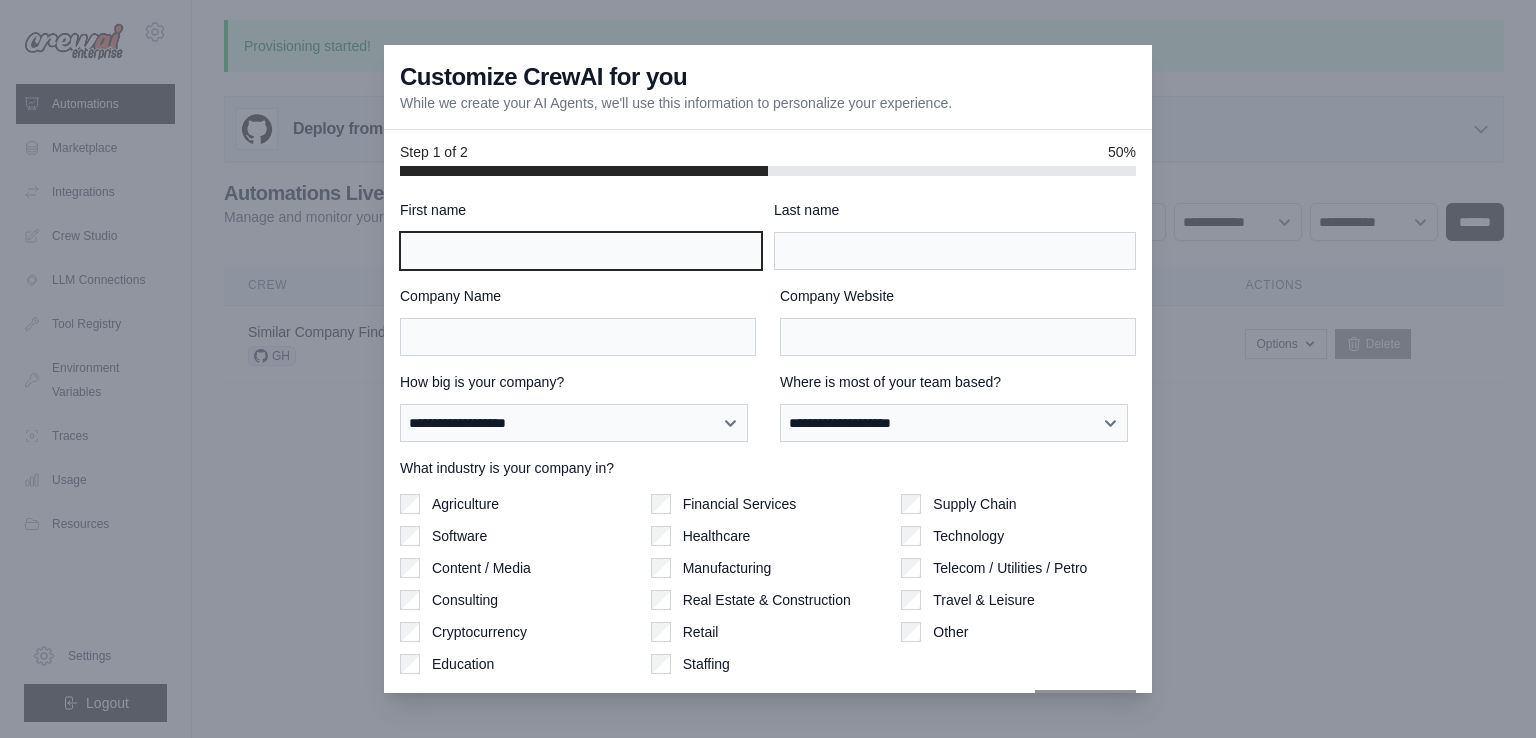 click on "First name" at bounding box center [581, 251] 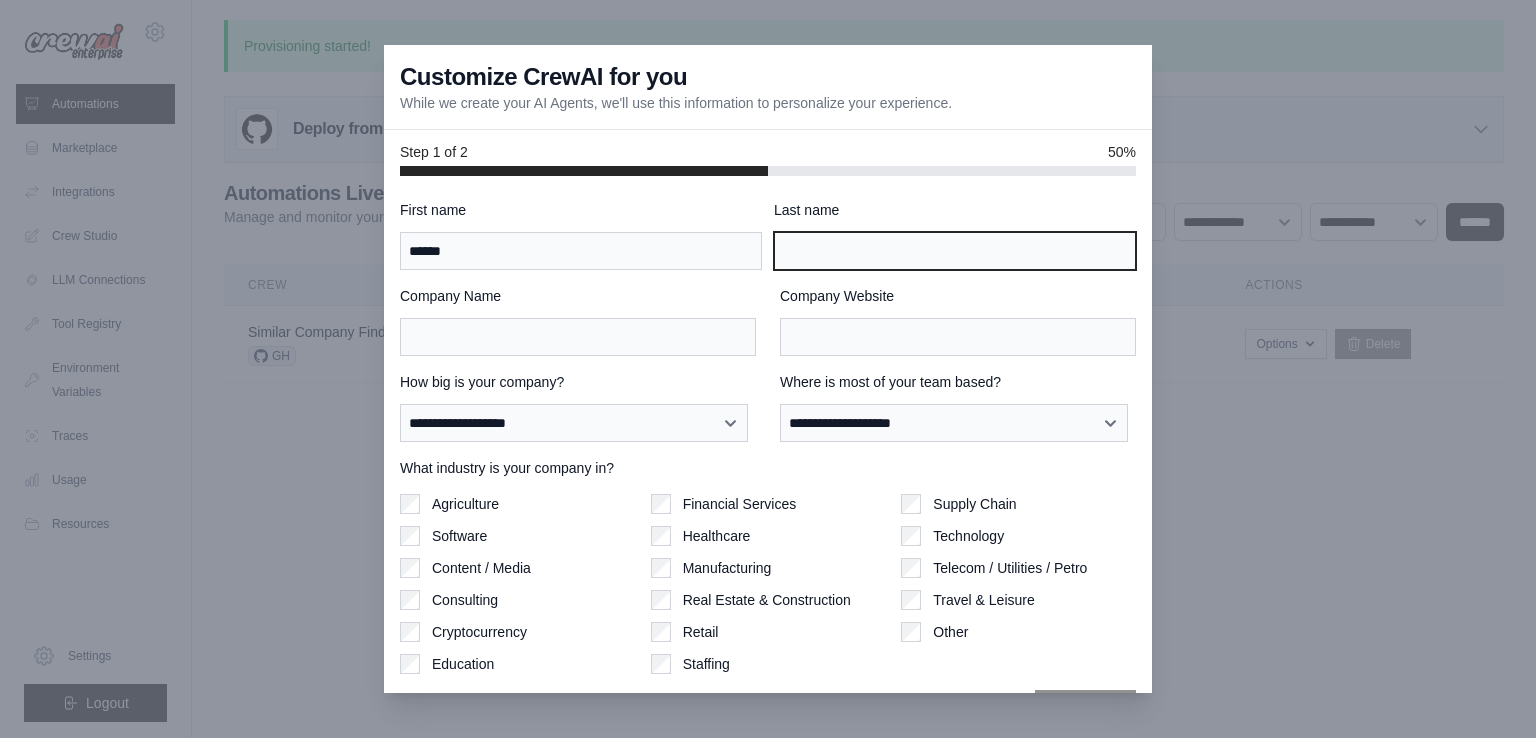 type on "******" 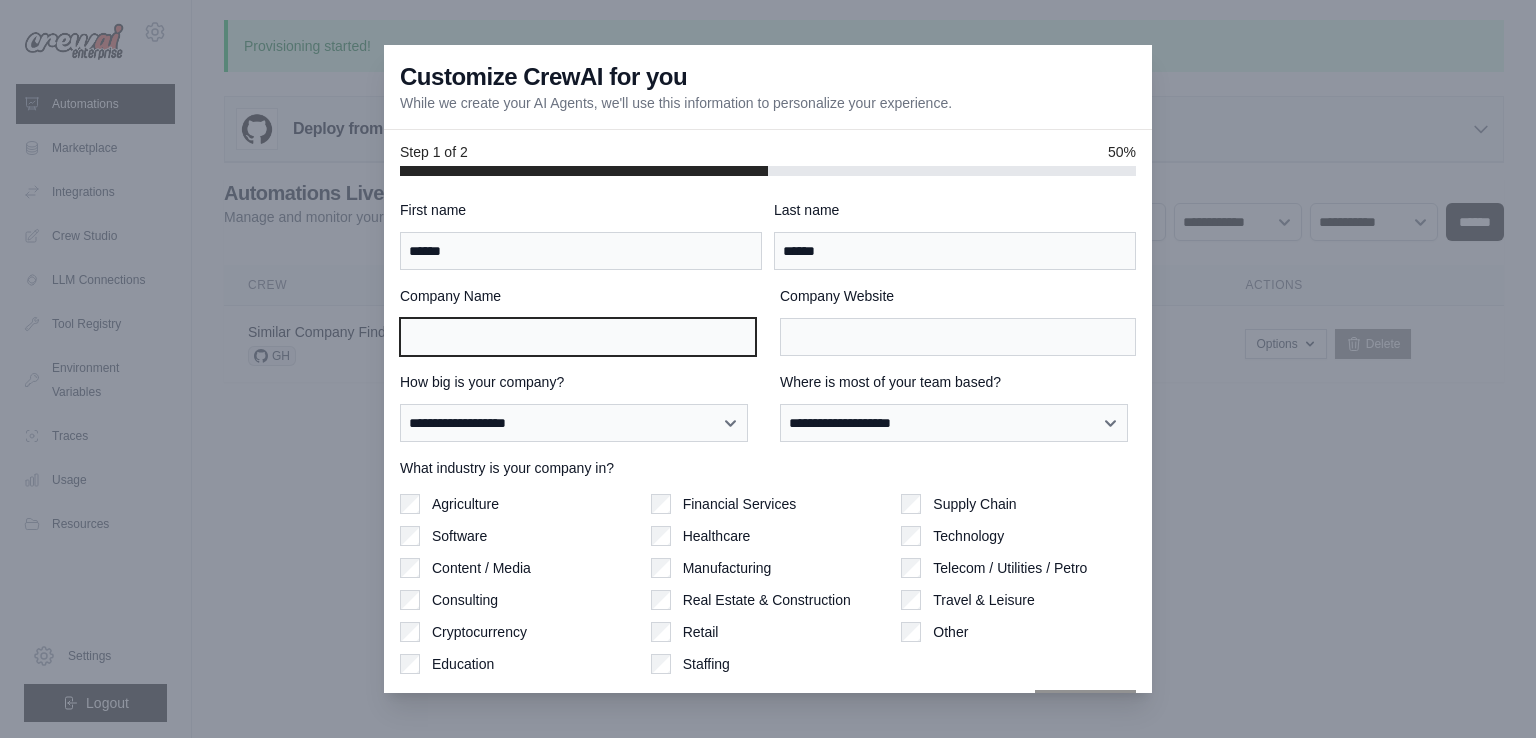 click on "Company Name" at bounding box center [578, 337] 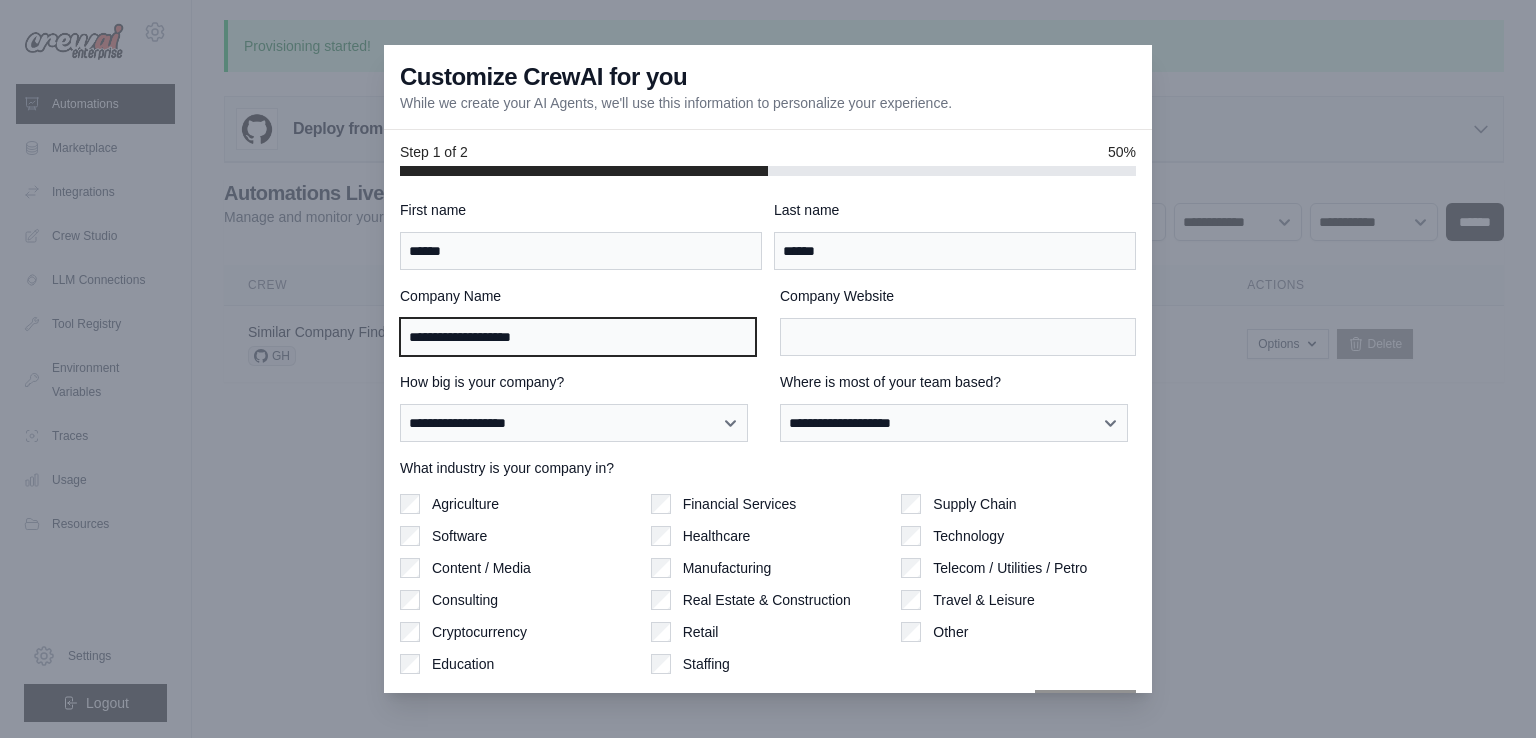type on "**********" 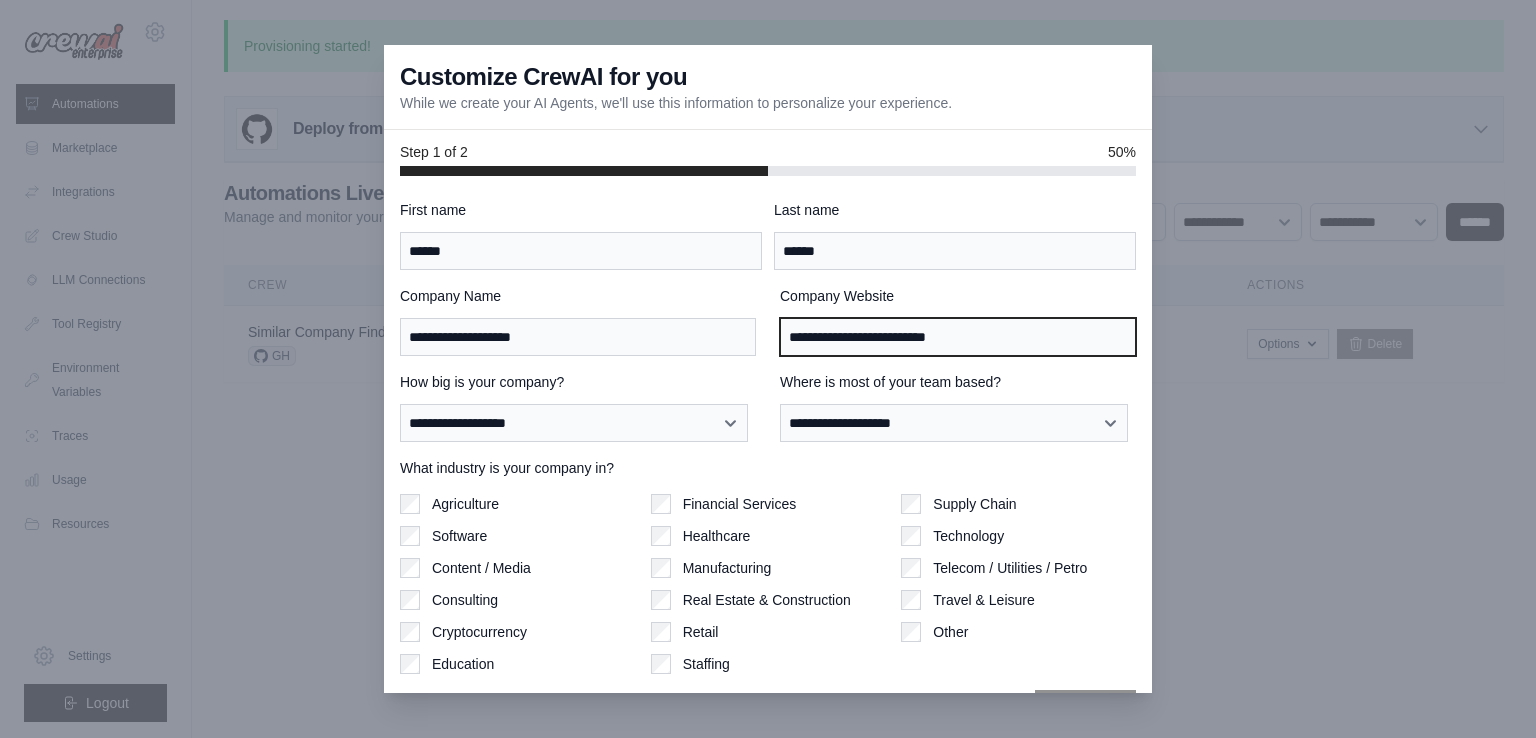 type on "**********" 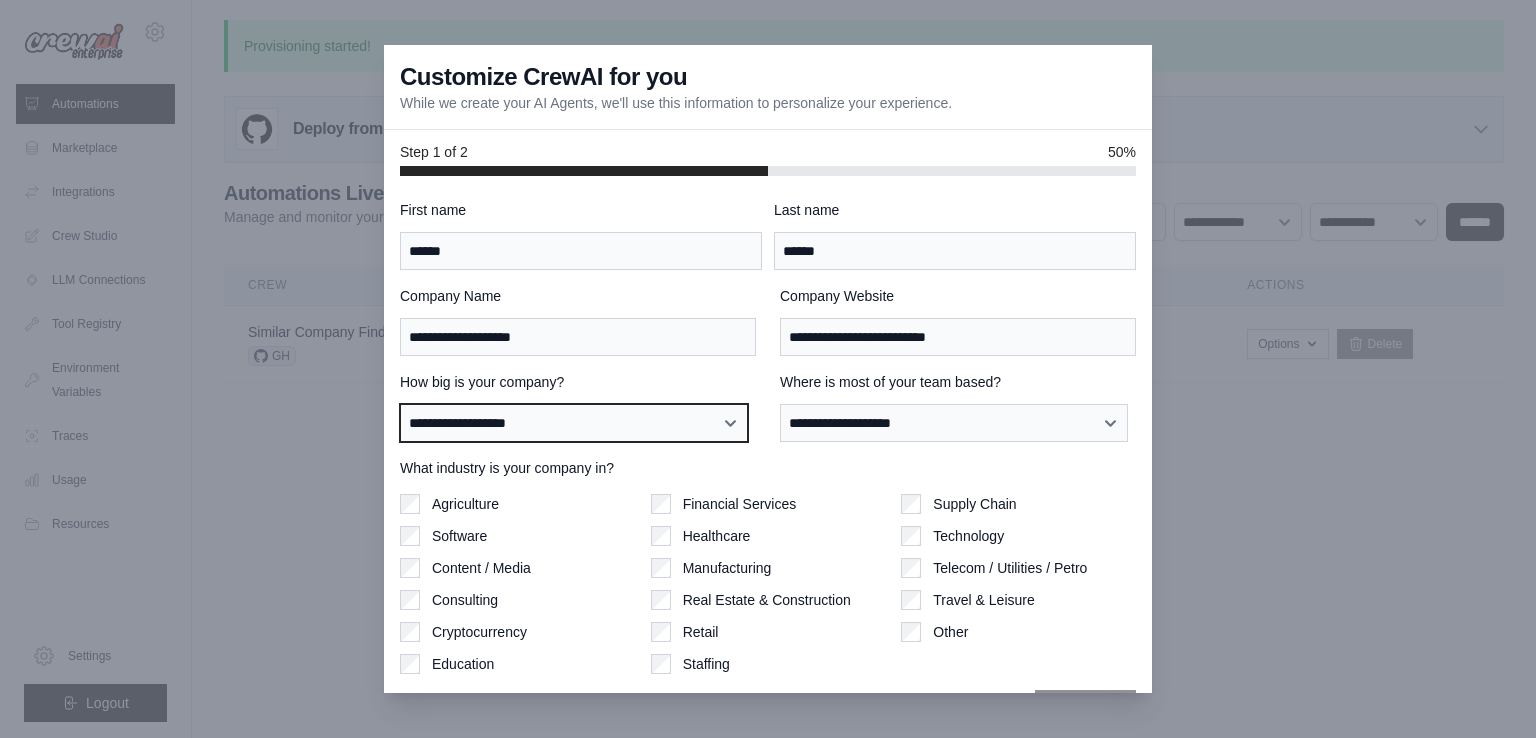 click on "**********" at bounding box center [574, 423] 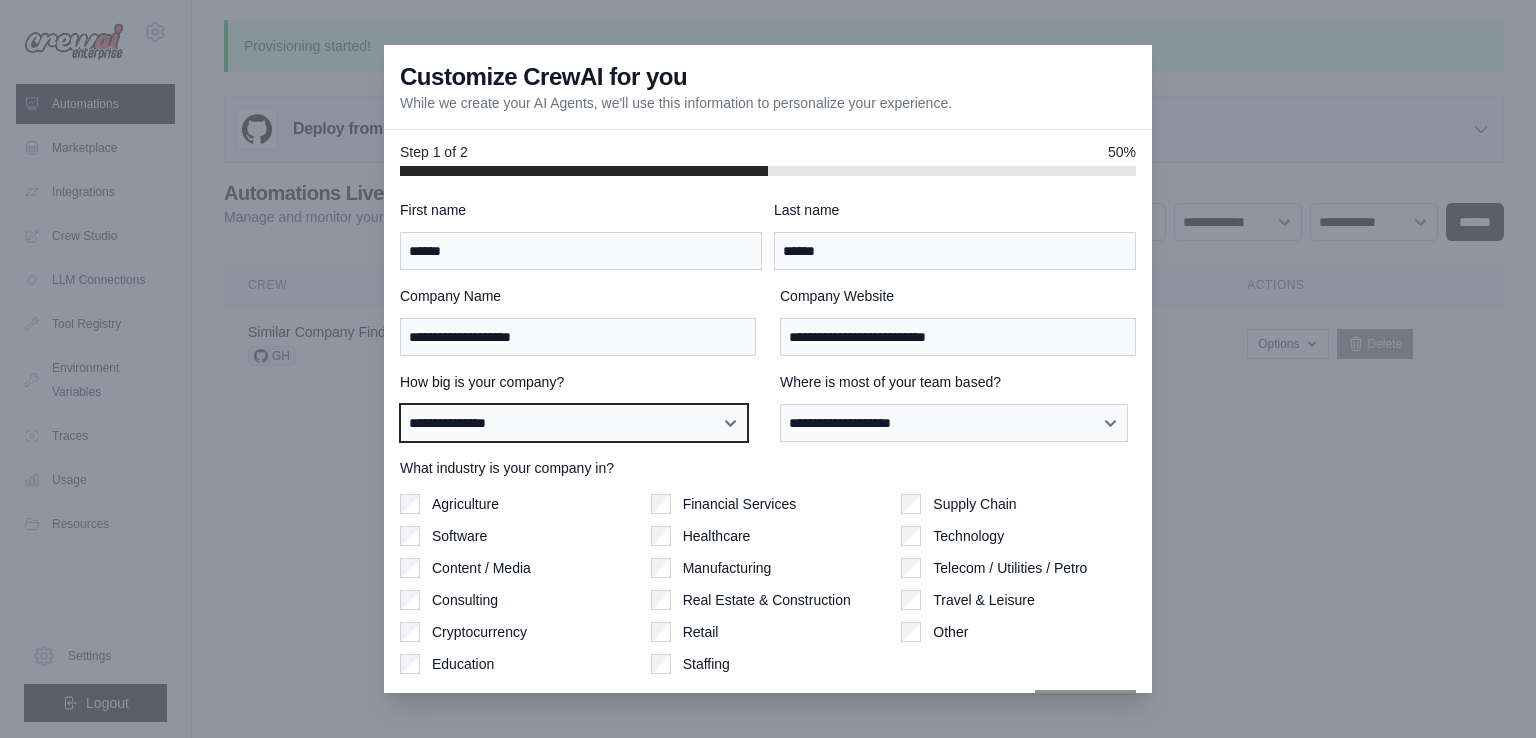 click on "**********" at bounding box center (574, 423) 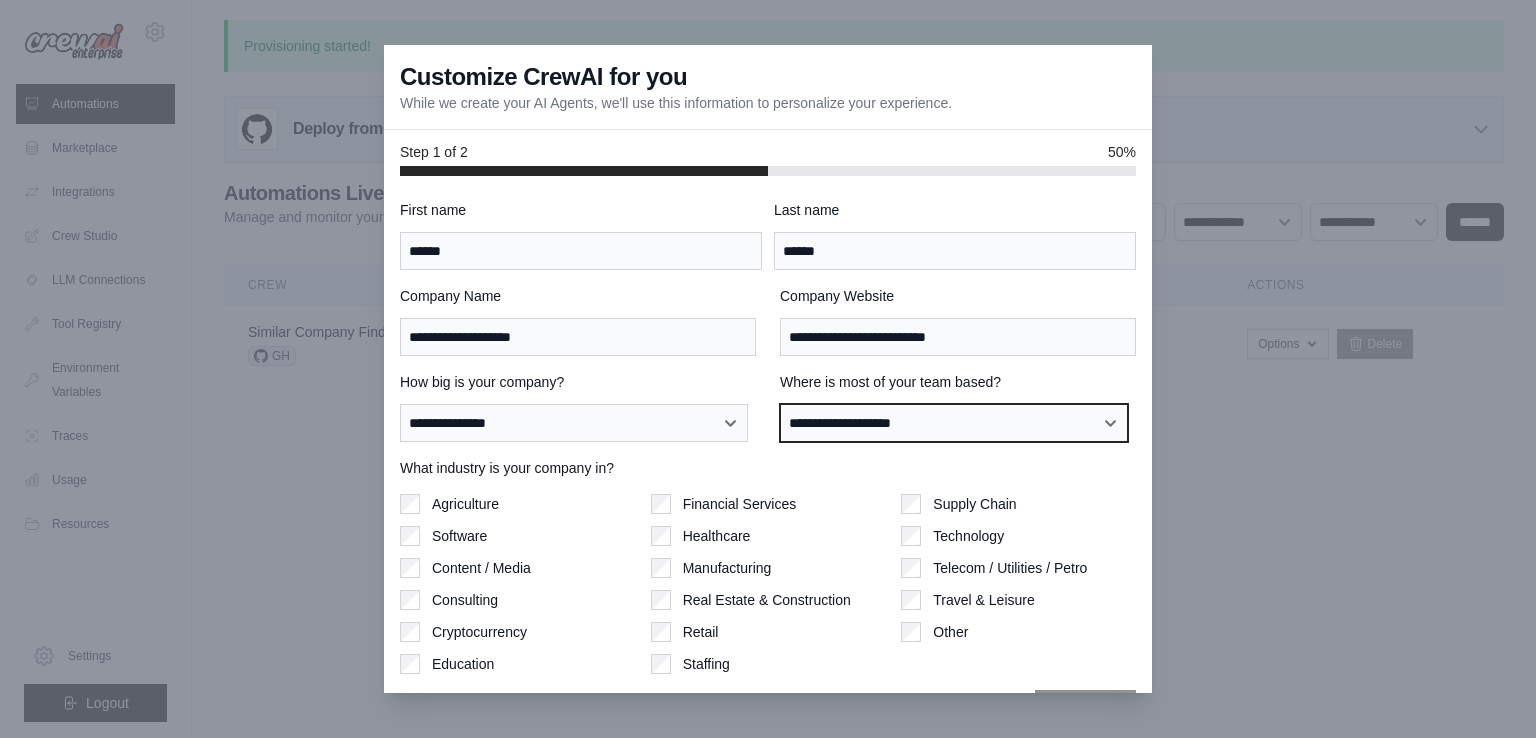 click on "**********" at bounding box center [954, 423] 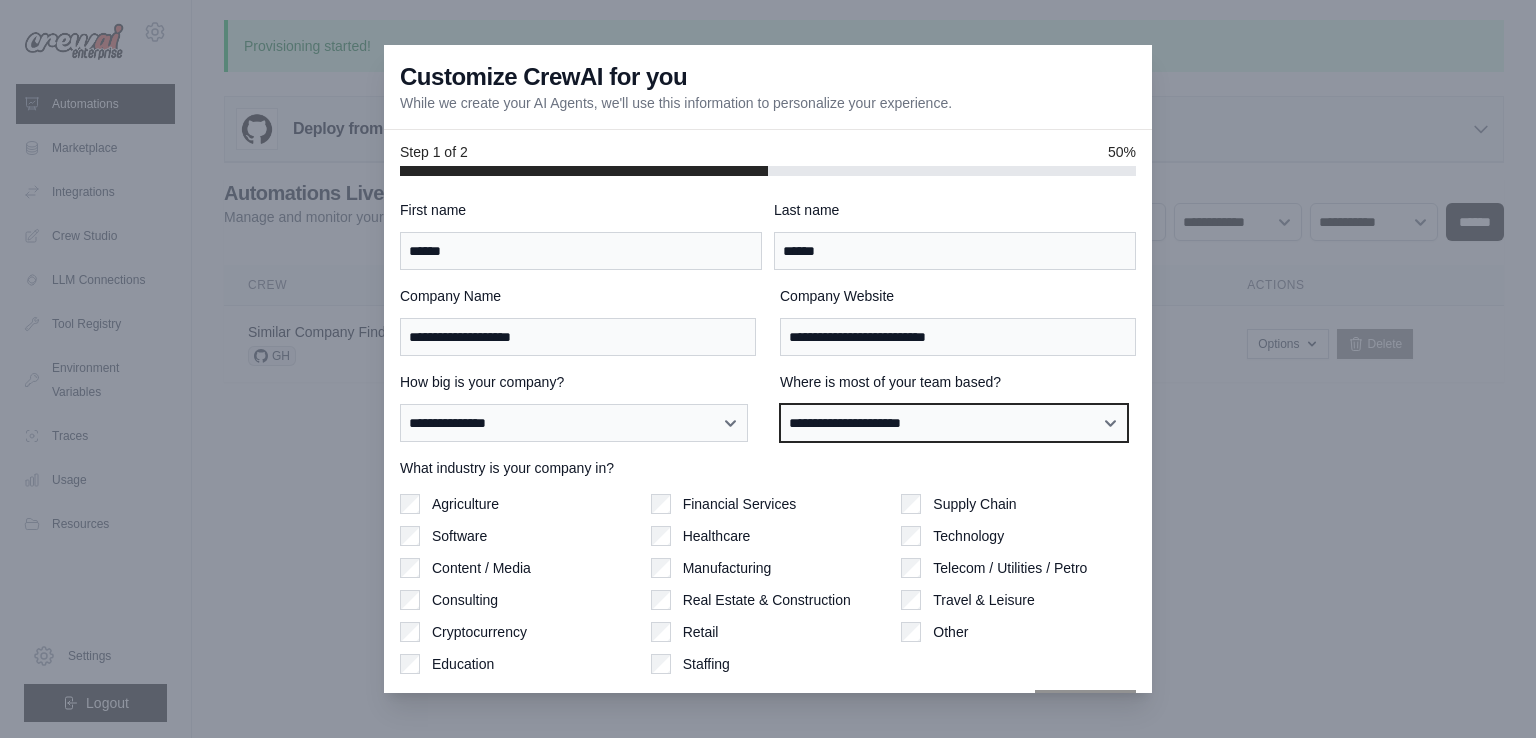 click on "**********" at bounding box center (954, 423) 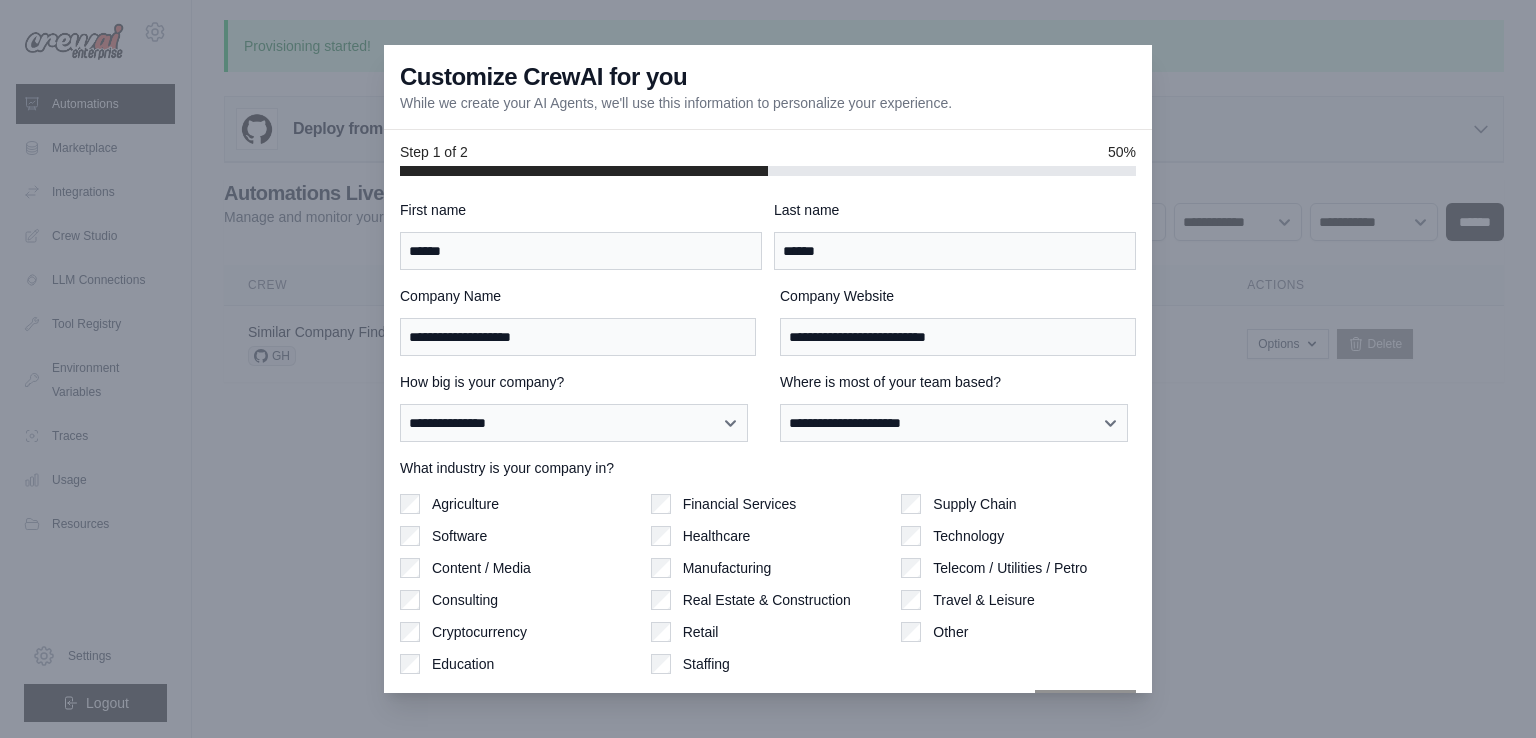 click on "What industry is your company in?" at bounding box center [768, 468] 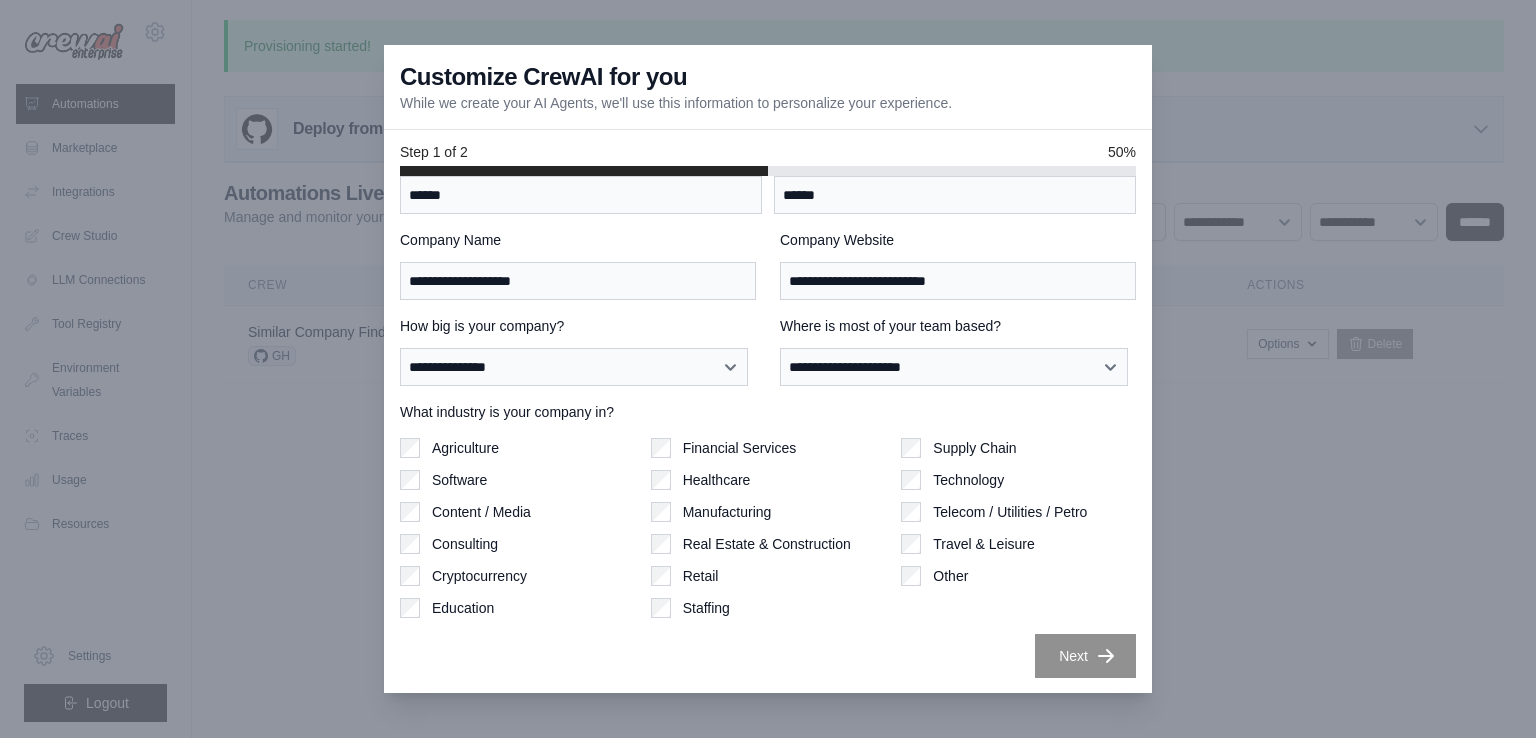 click on "Other" at bounding box center [1018, 576] 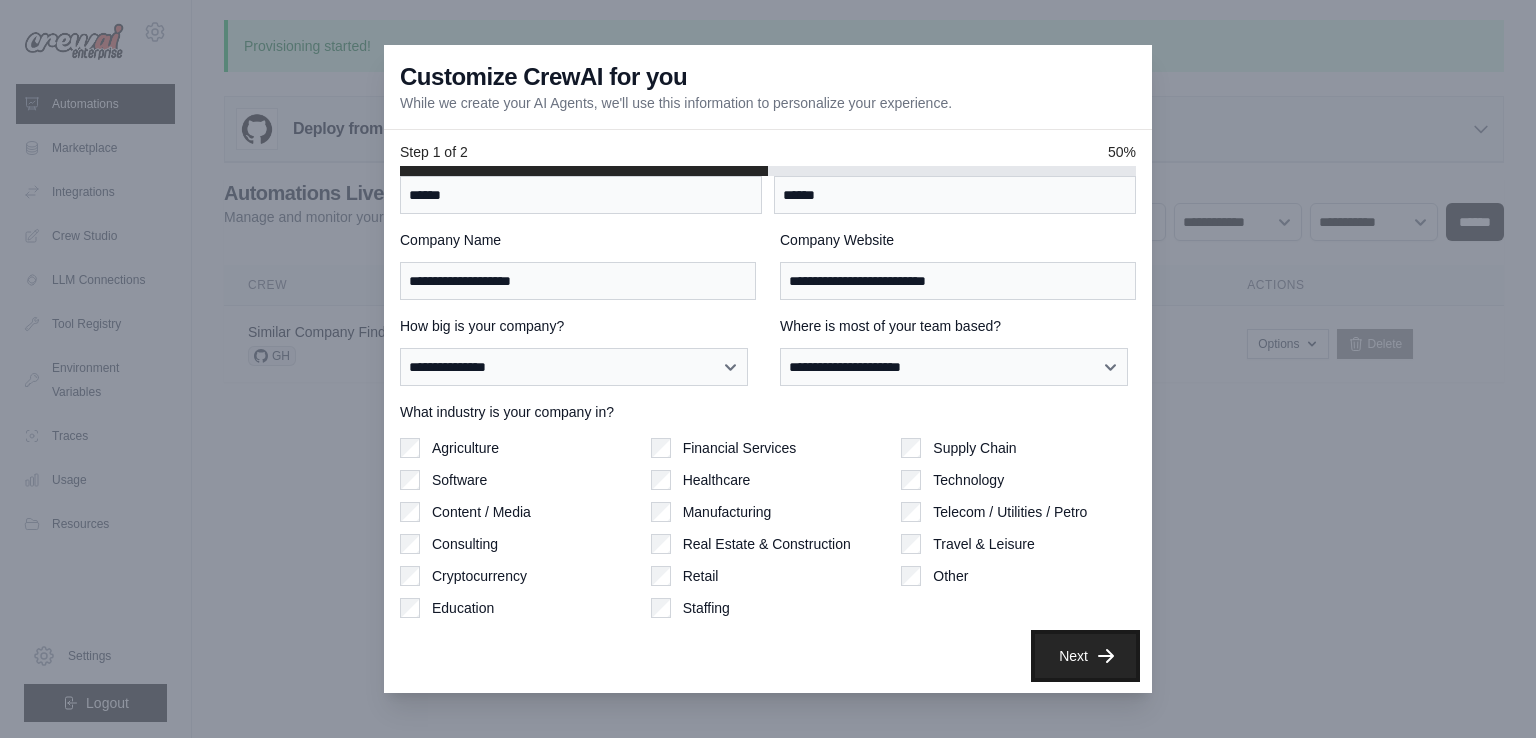 click on "Next" at bounding box center [1085, 656] 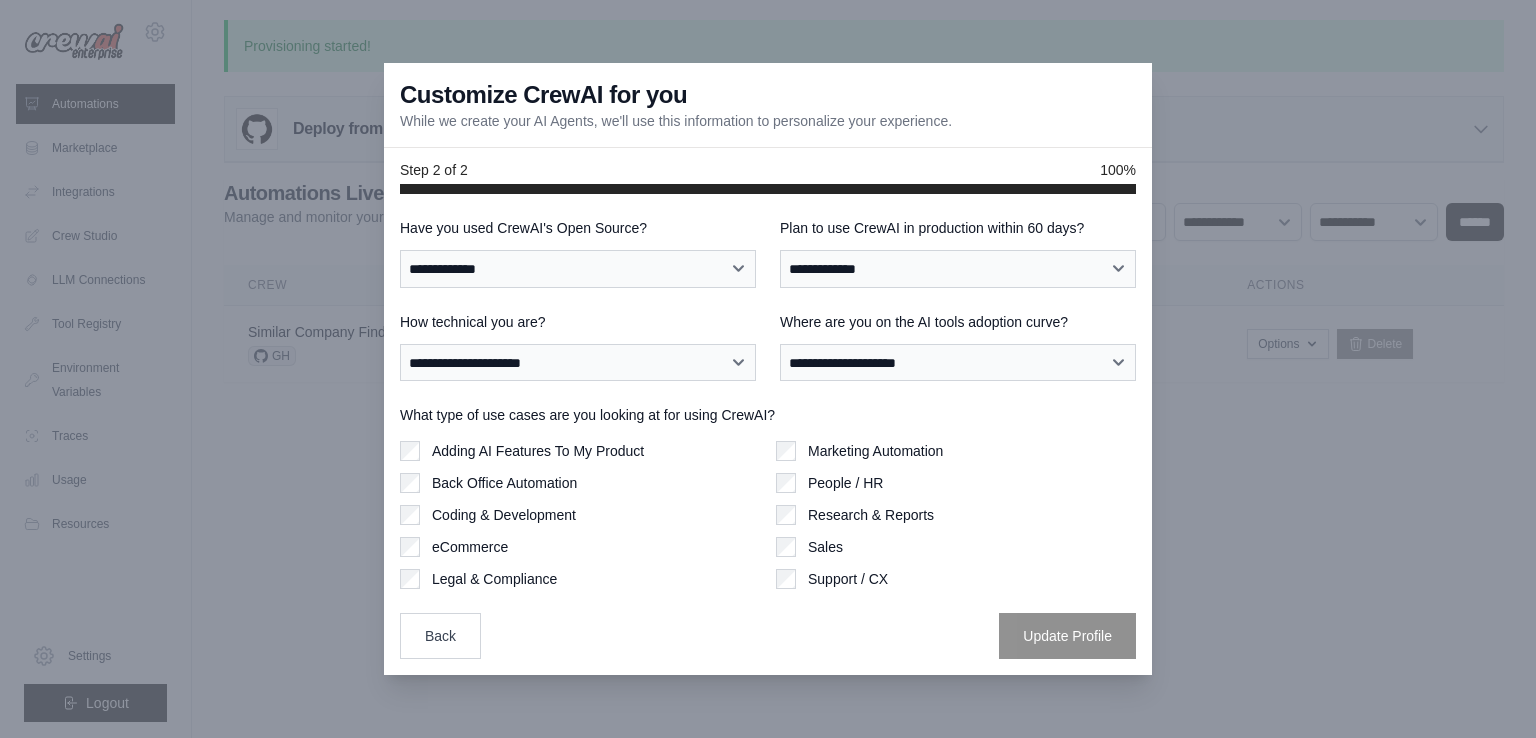 scroll, scrollTop: 0, scrollLeft: 0, axis: both 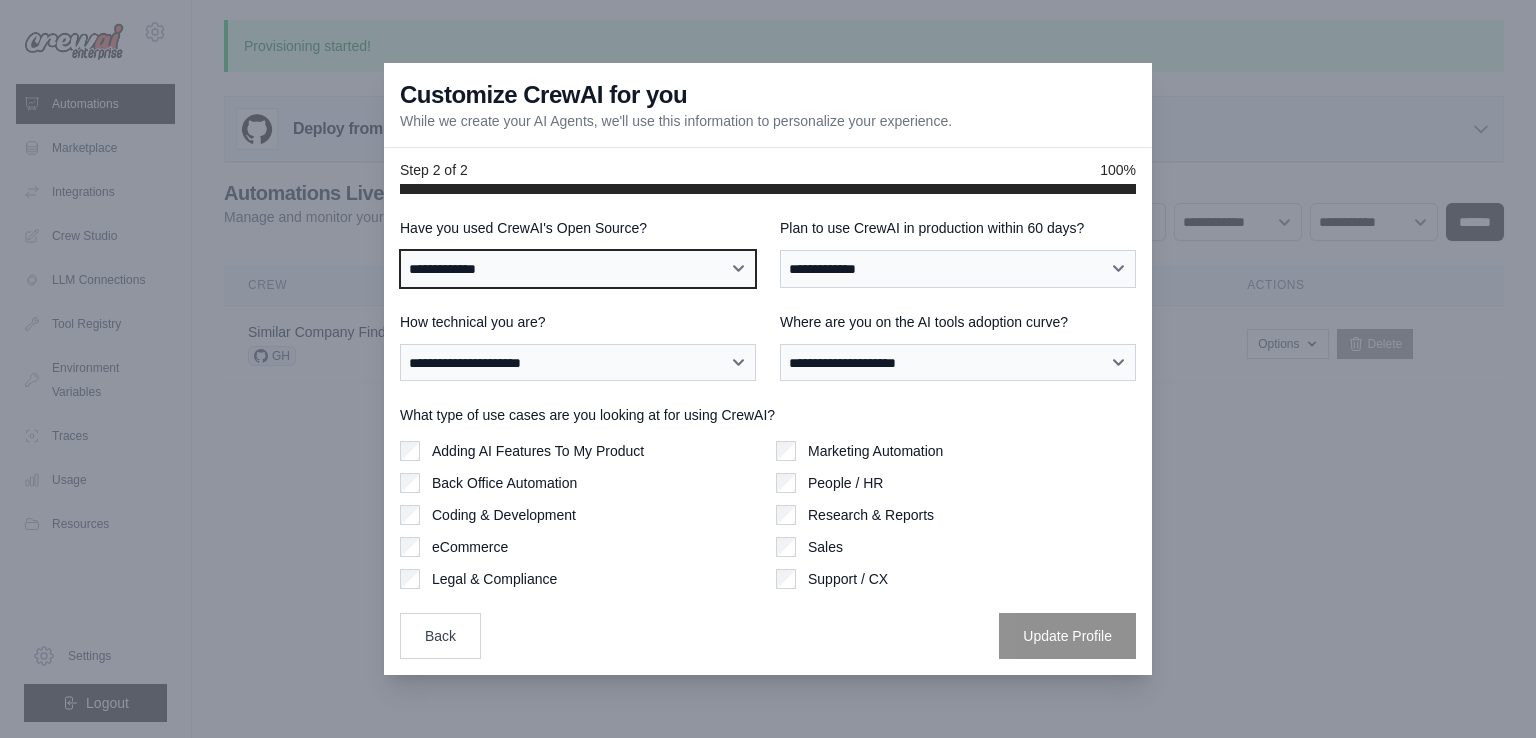 click on "**********" at bounding box center [578, 269] 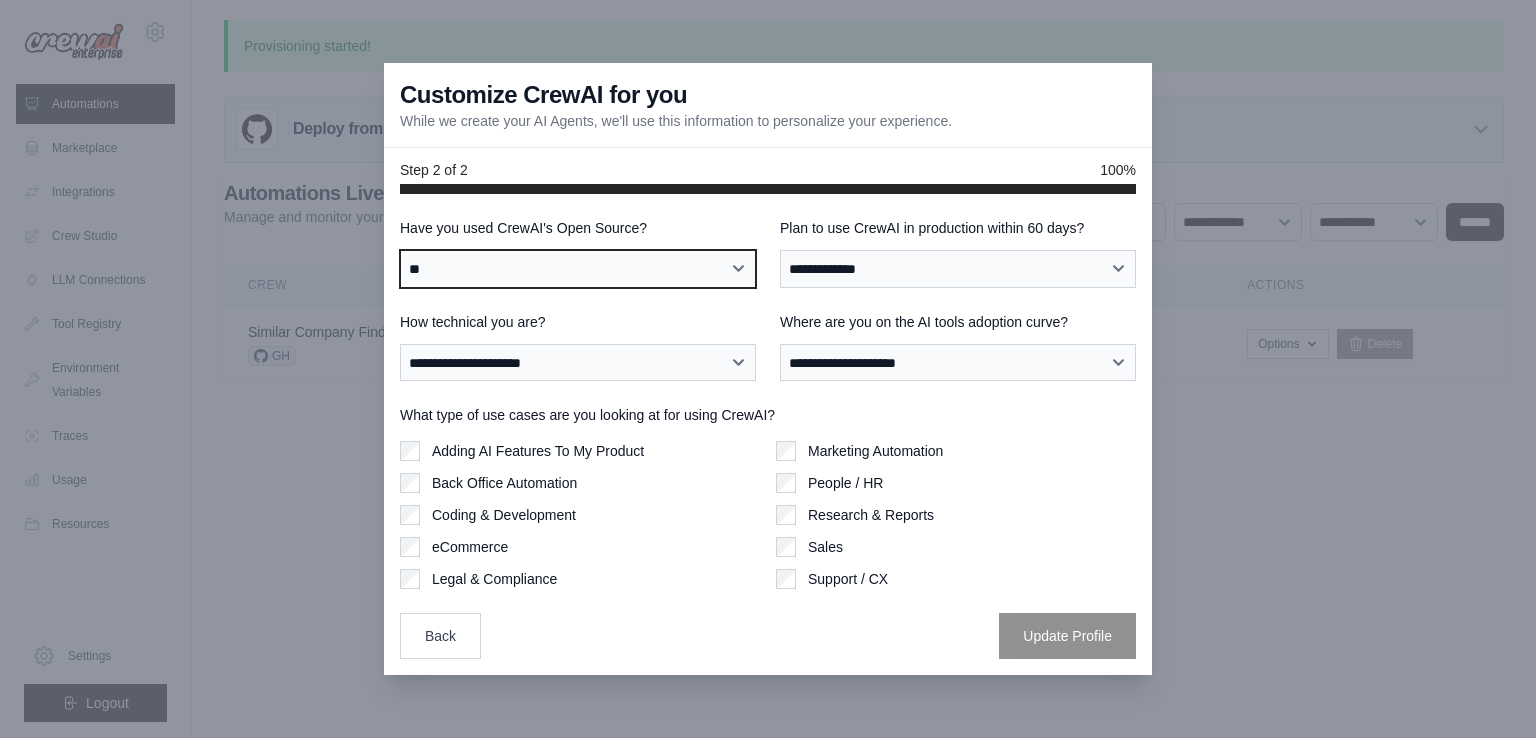 click on "**********" at bounding box center (578, 269) 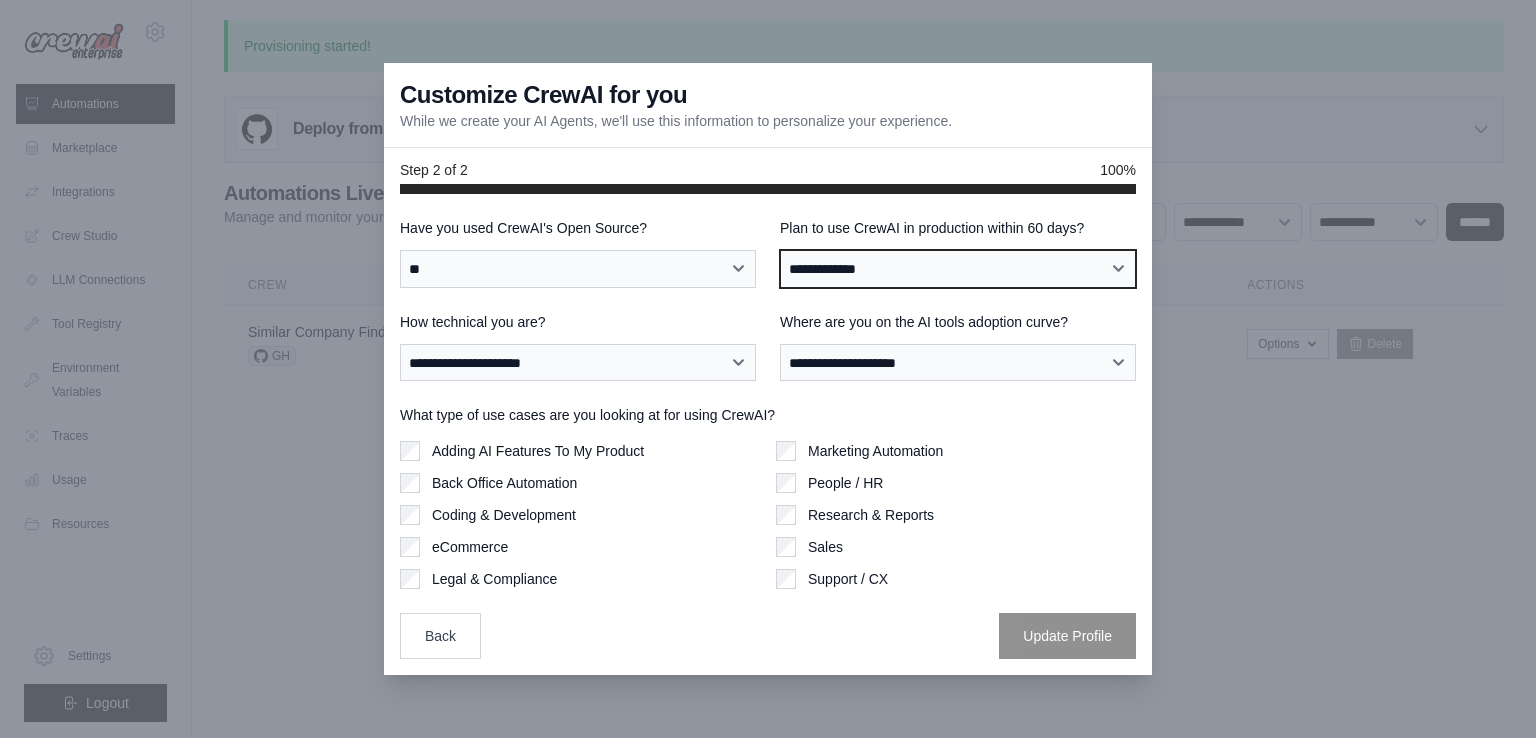 click on "**********" at bounding box center (958, 269) 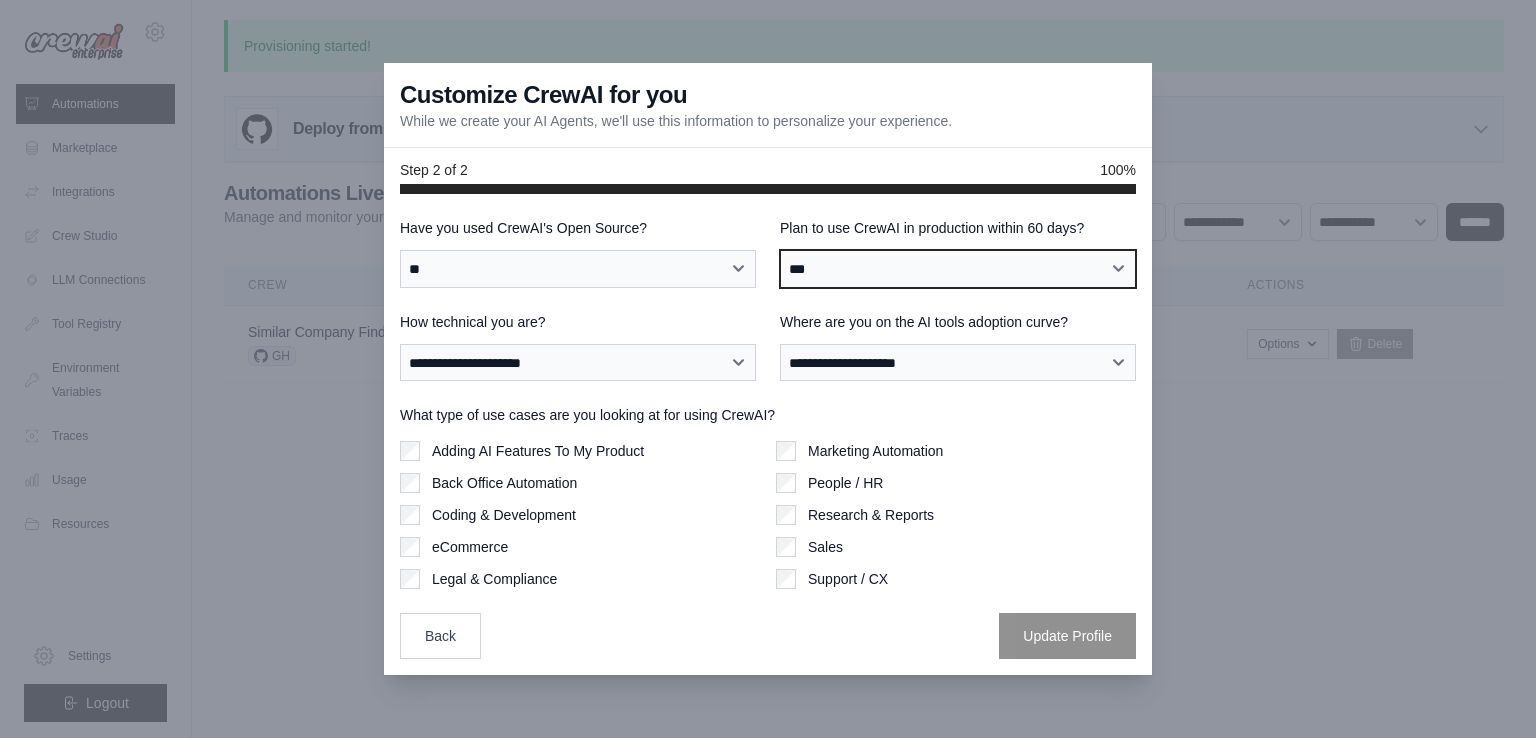 click on "**********" at bounding box center (958, 269) 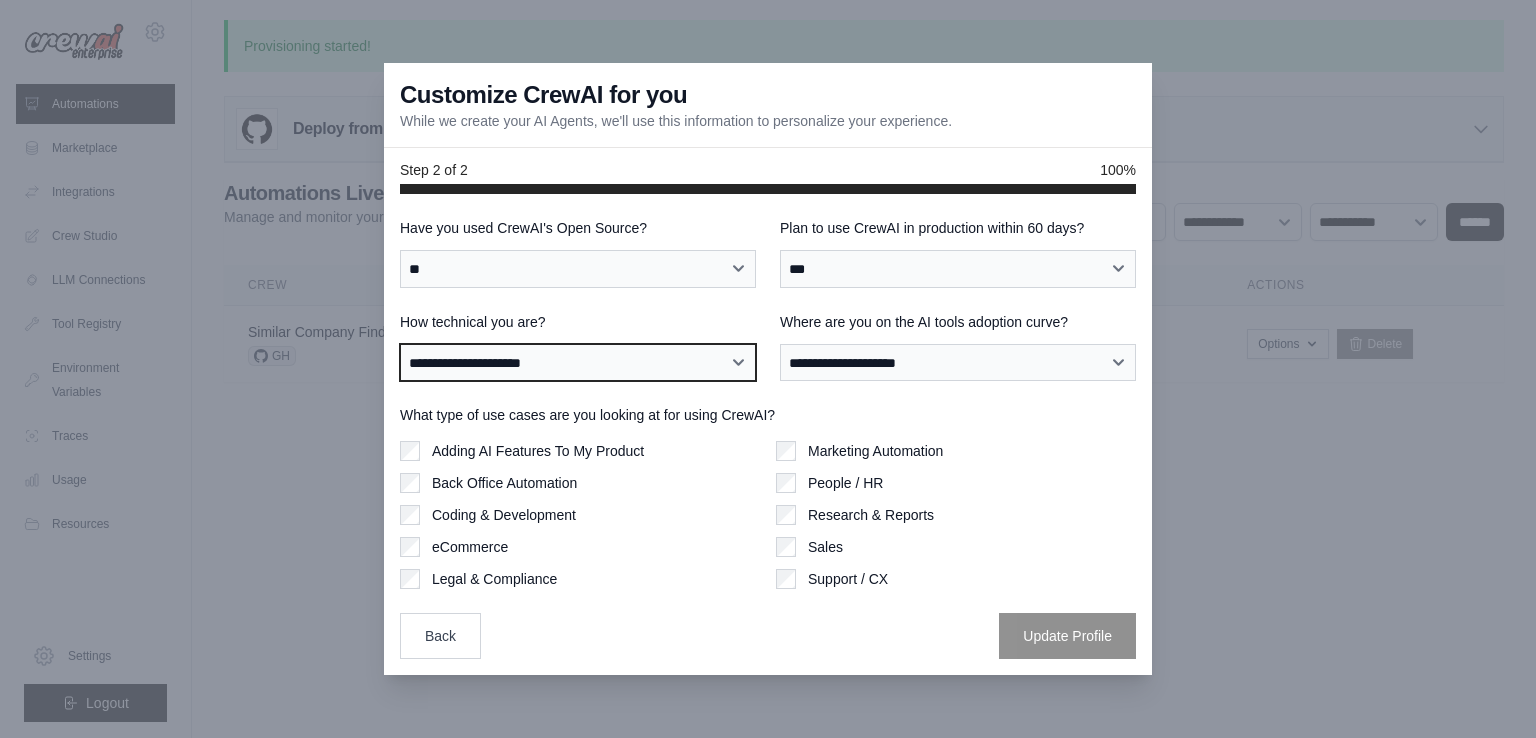 click on "**********" at bounding box center (578, 363) 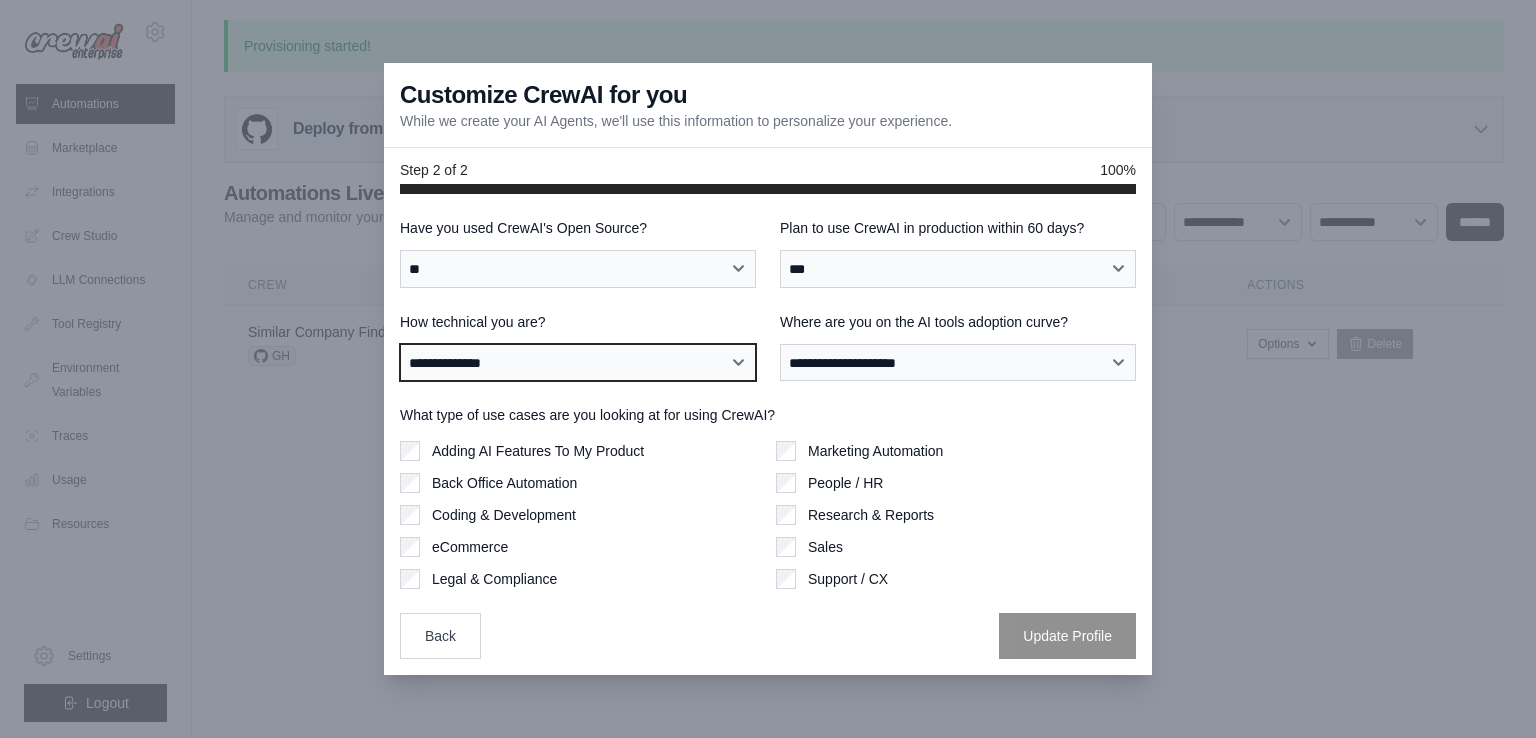 click on "**********" at bounding box center [578, 363] 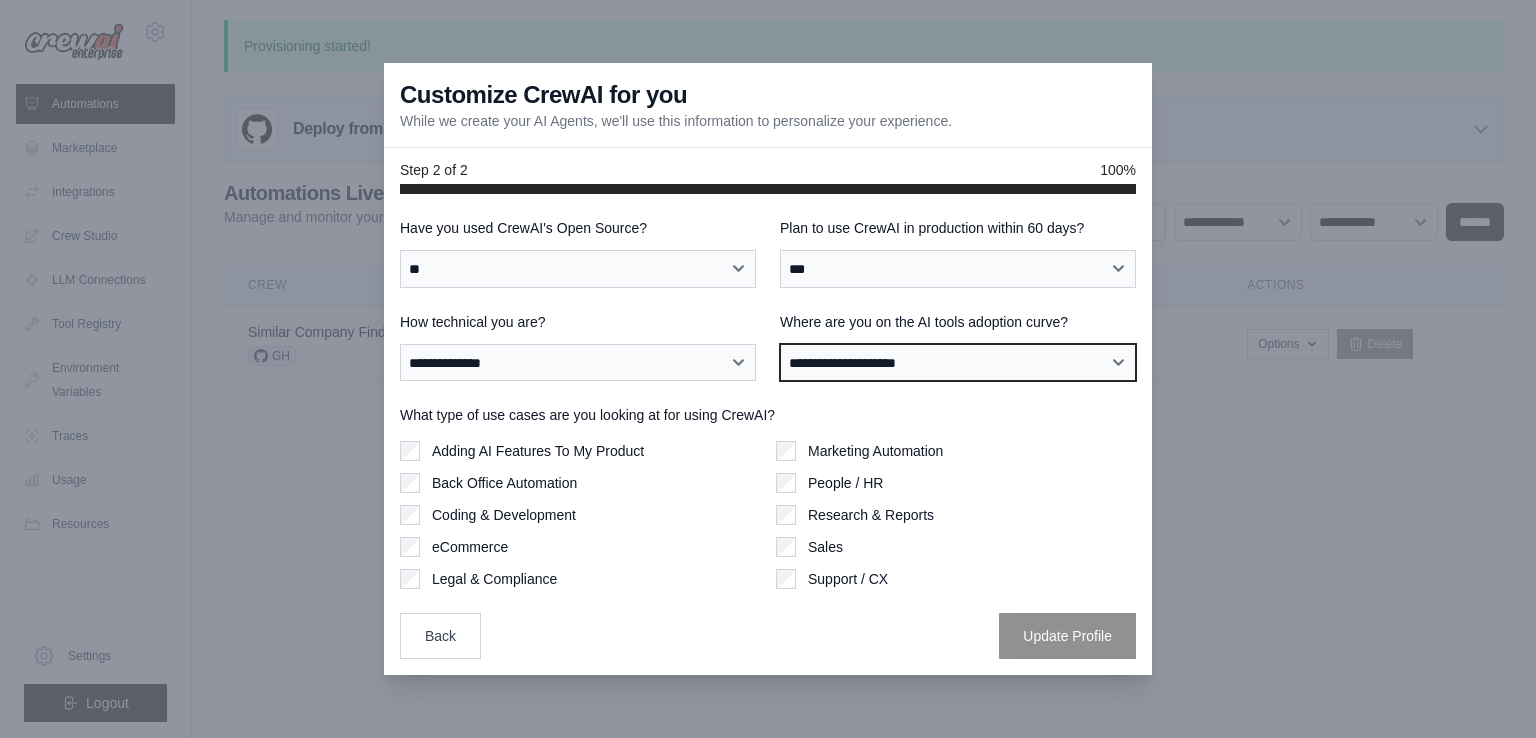 click on "**********" at bounding box center (958, 363) 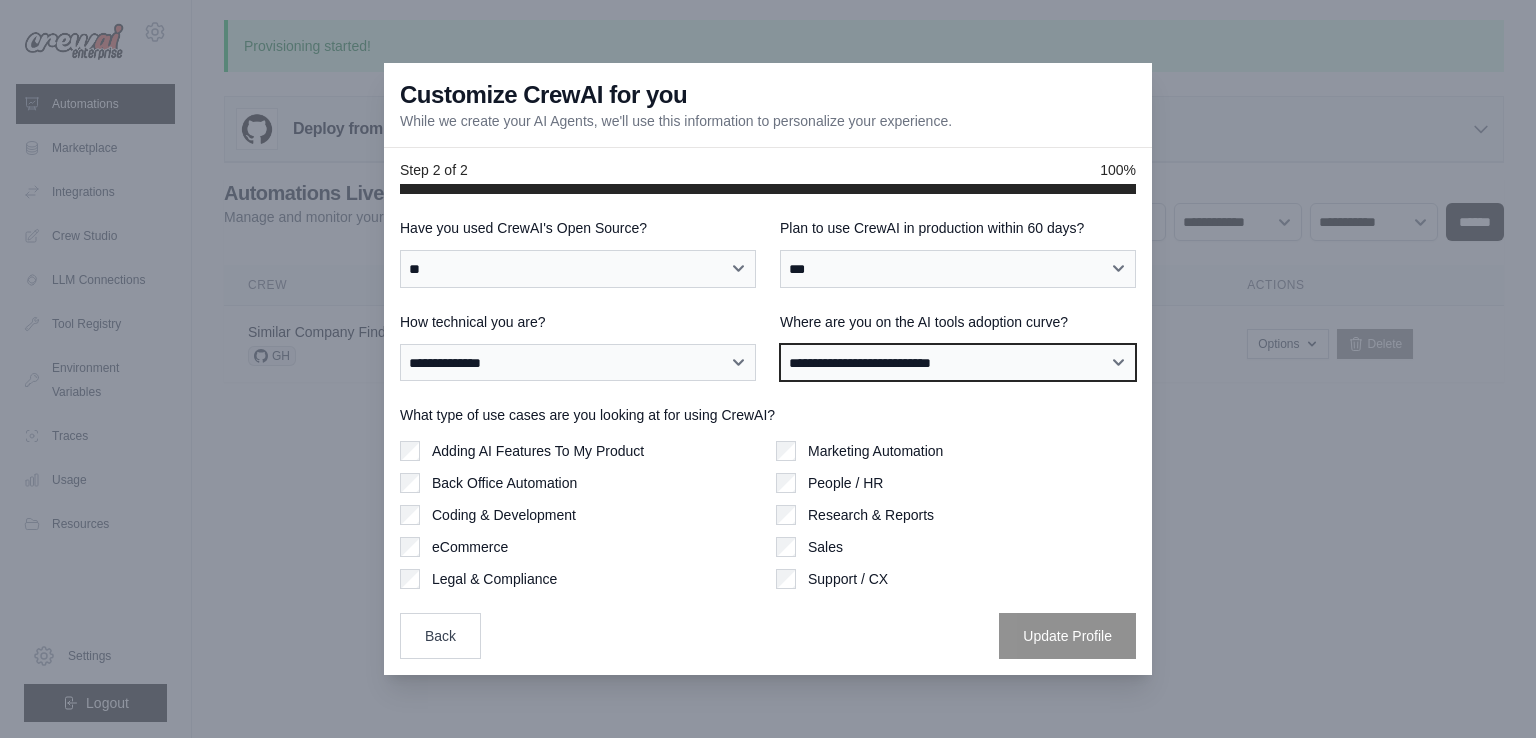click on "**********" at bounding box center [958, 363] 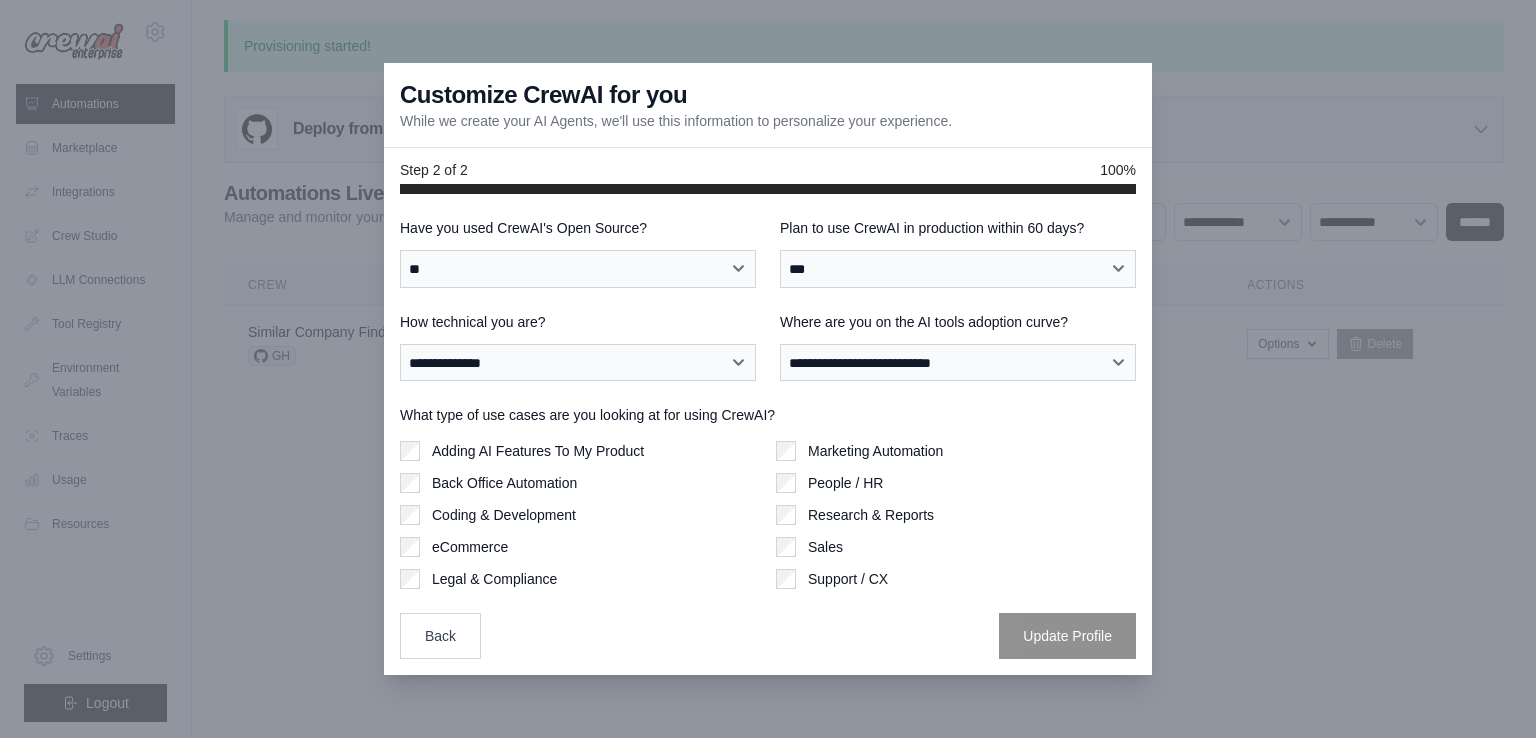 click on "Adding AI Features To My Product" at bounding box center (538, 451) 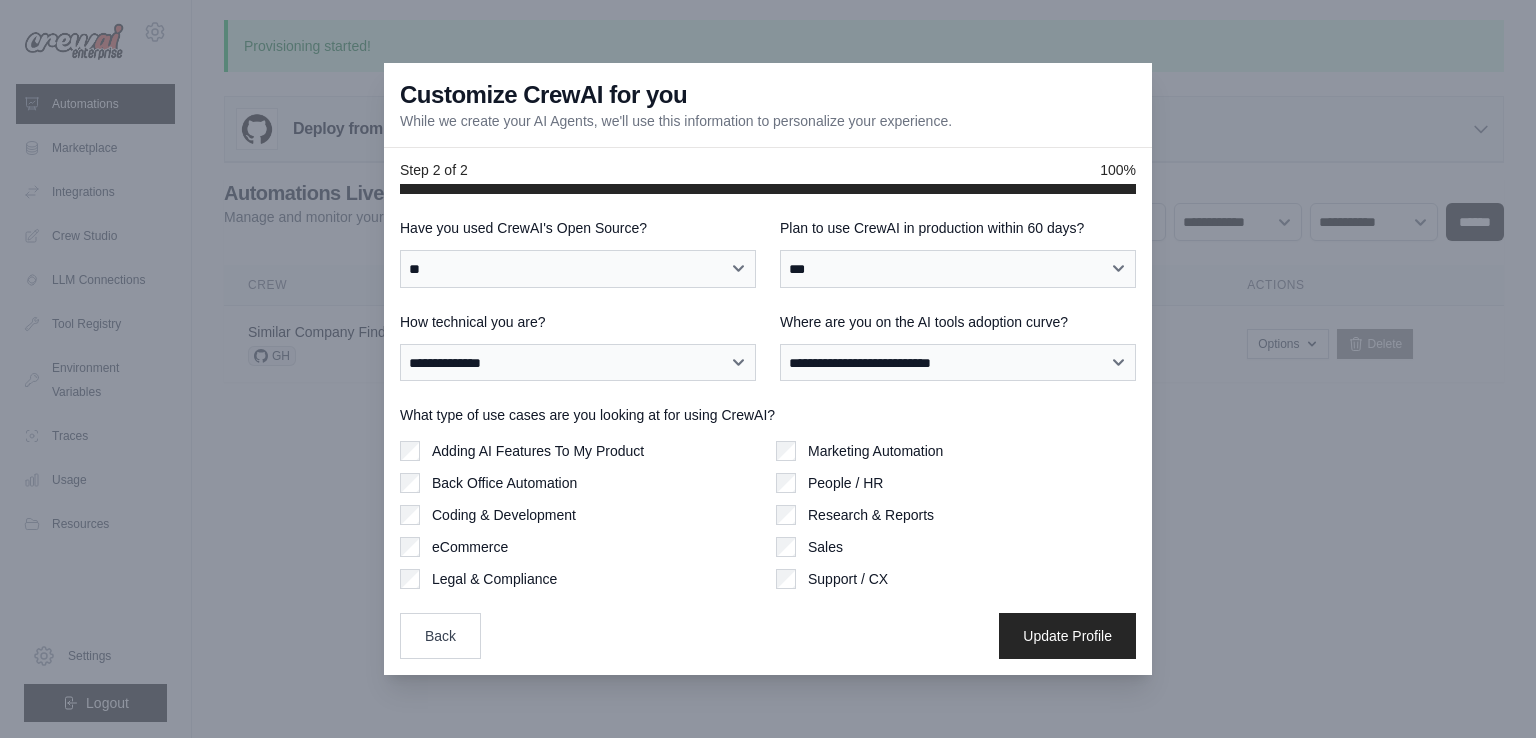 click on "People / HR" at bounding box center [845, 483] 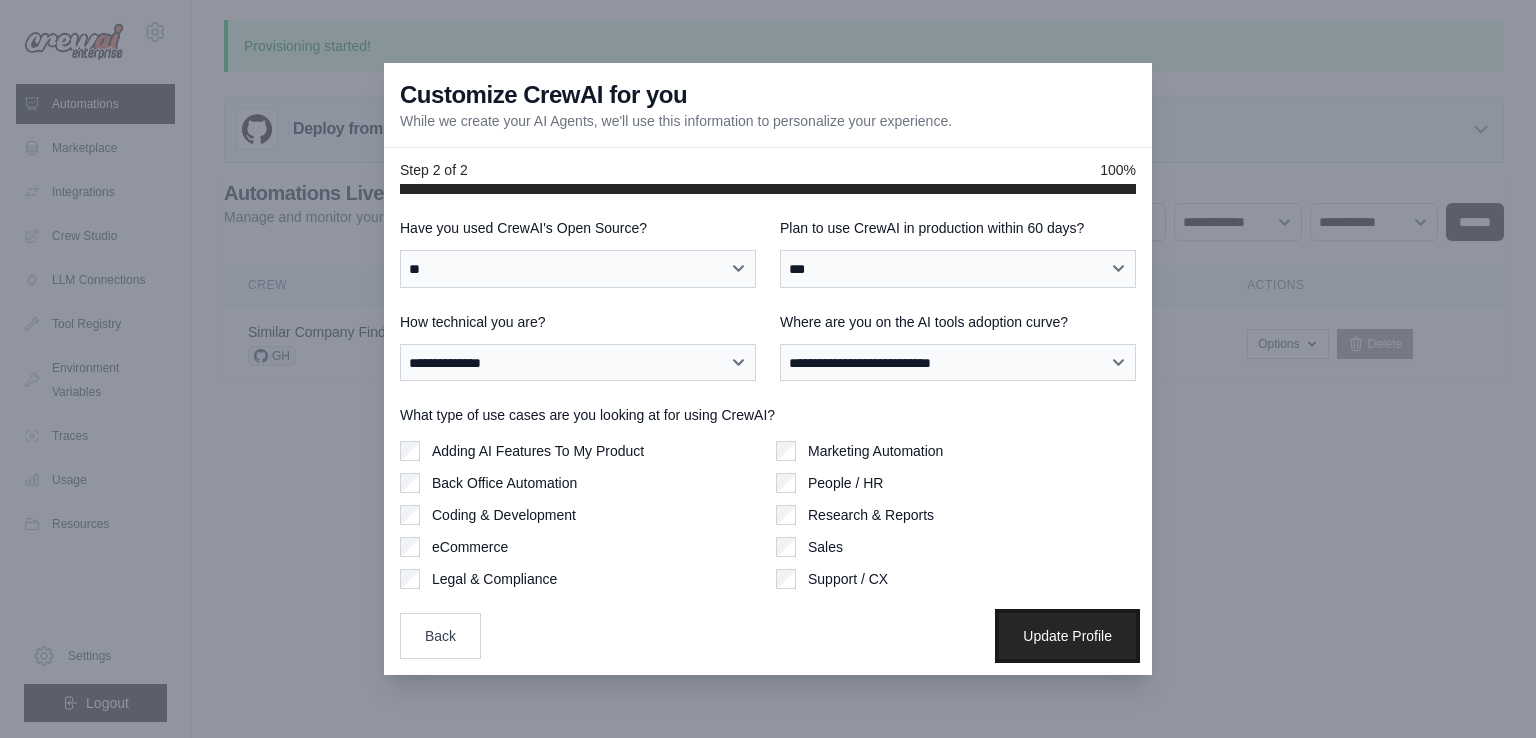 click on "Update Profile" at bounding box center (1067, 636) 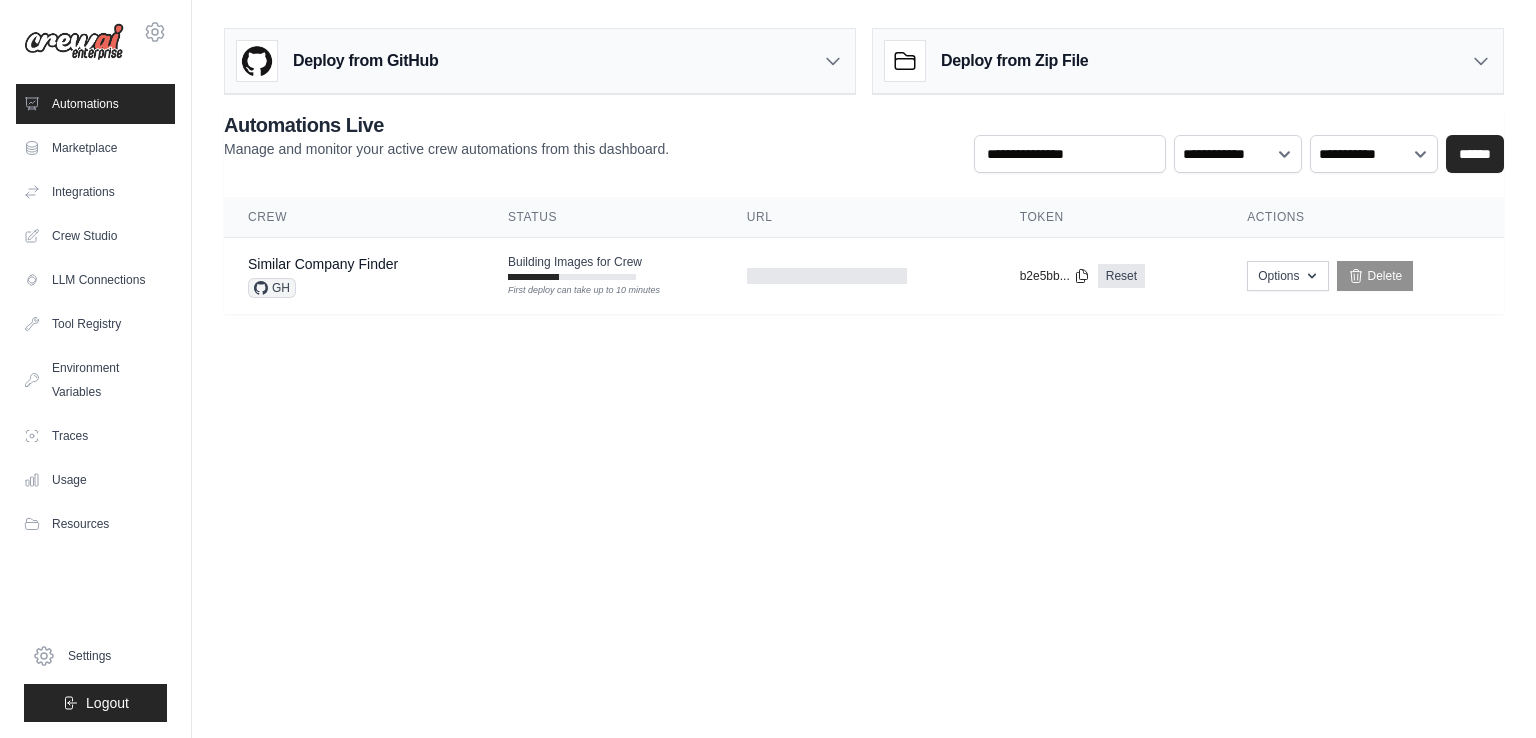 scroll, scrollTop: 0, scrollLeft: 0, axis: both 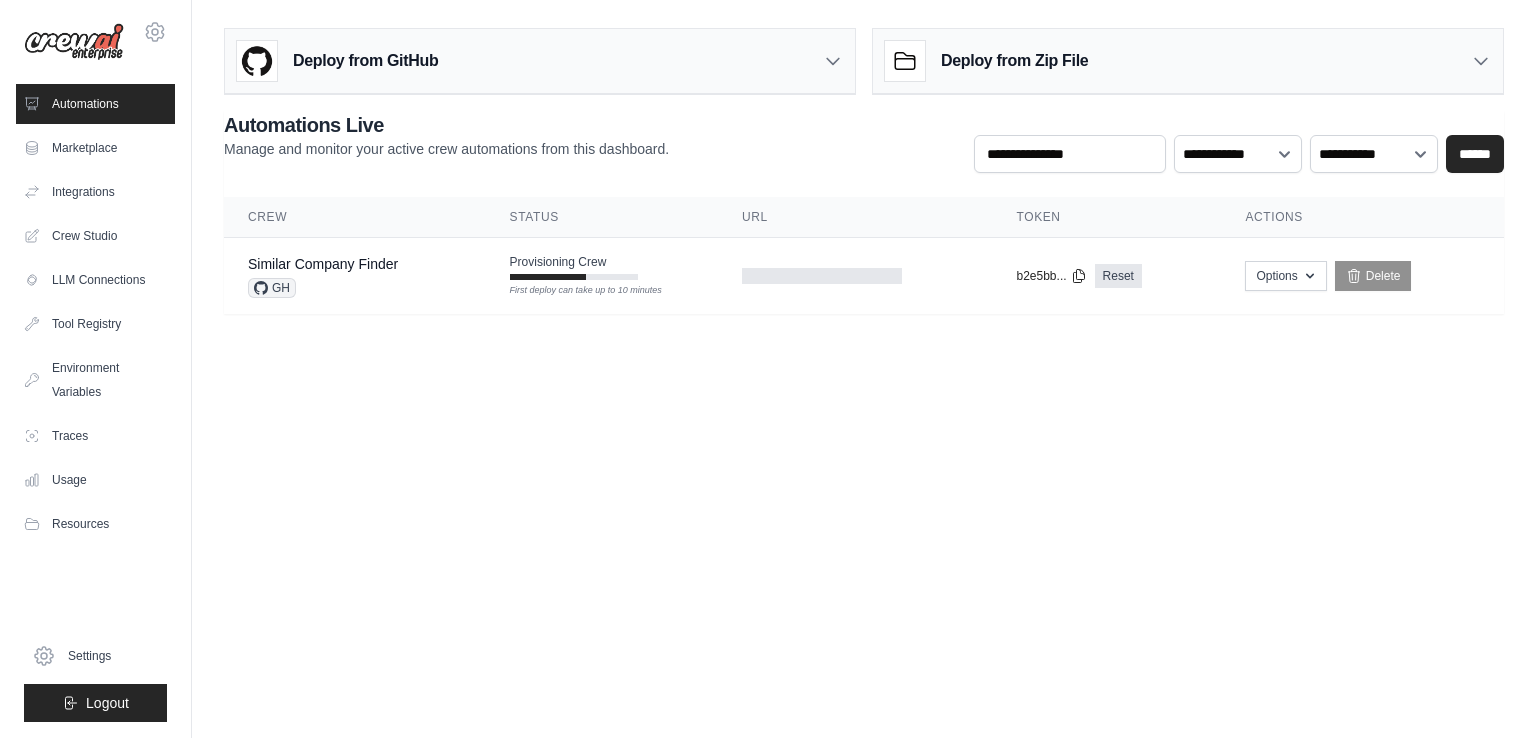 click on "mukeshthakor@gmail.com
Settings
Automations
Marketplace
Integrations" at bounding box center (768, 369) 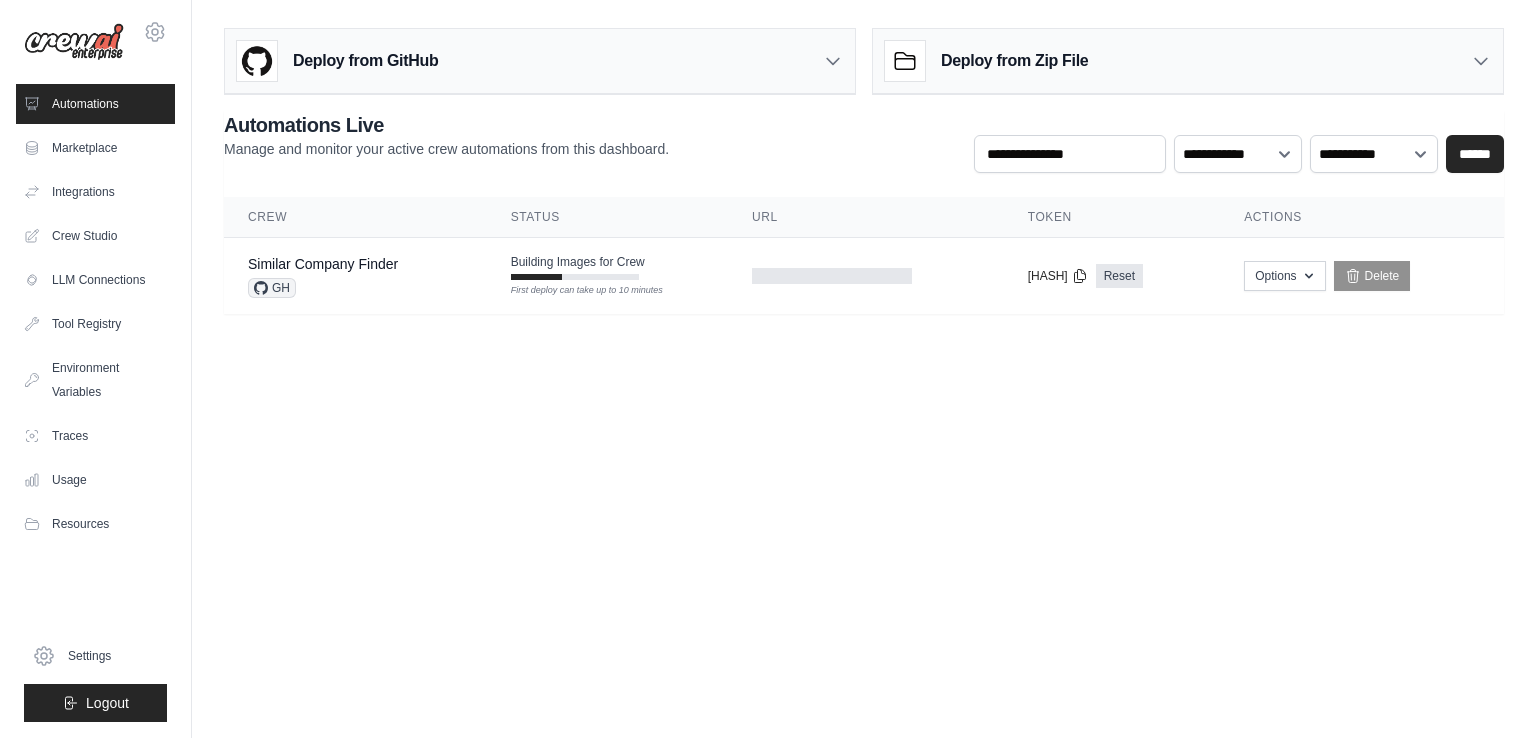 scroll, scrollTop: 0, scrollLeft: 0, axis: both 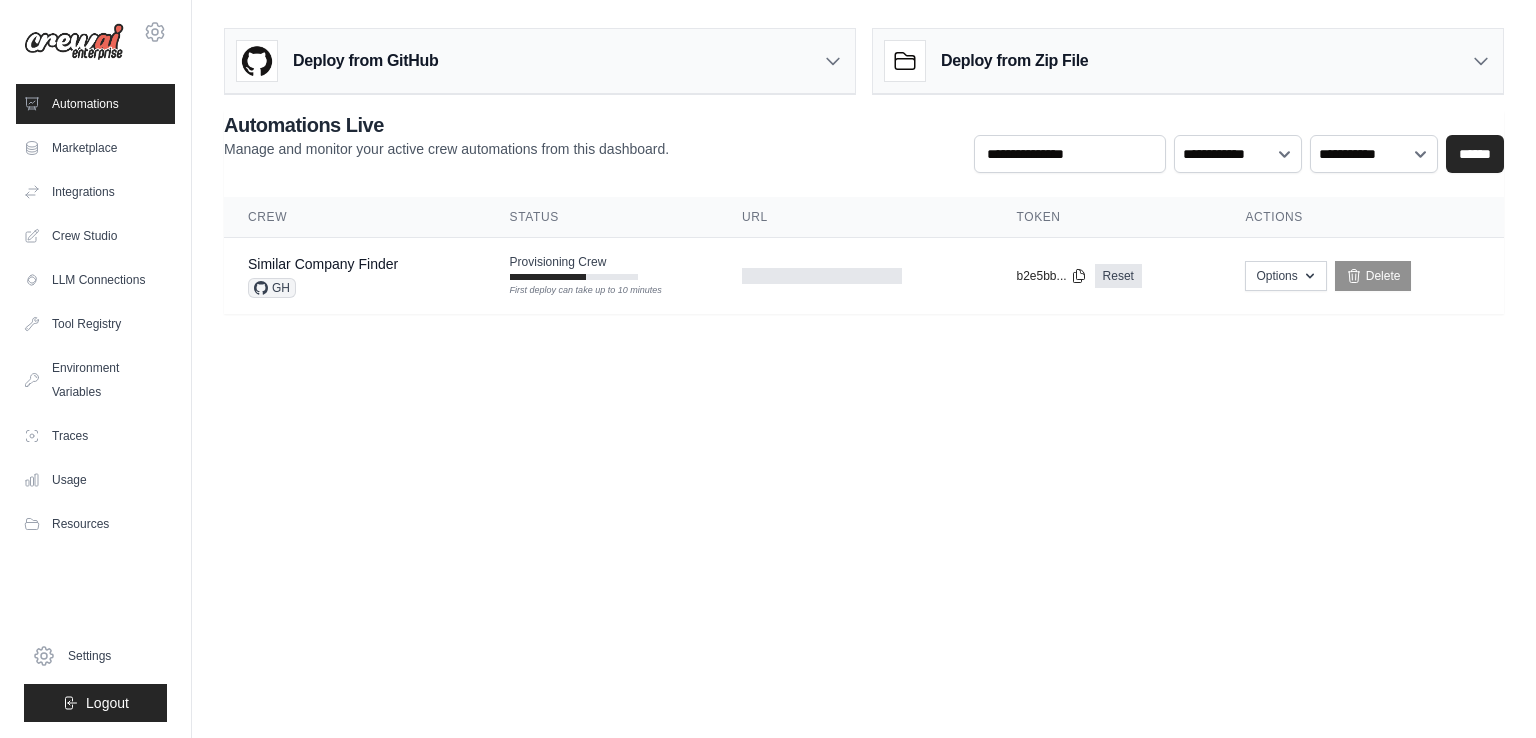 drag, startPoint x: 548, startPoint y: 473, endPoint x: 307, endPoint y: 318, distance: 286.54144 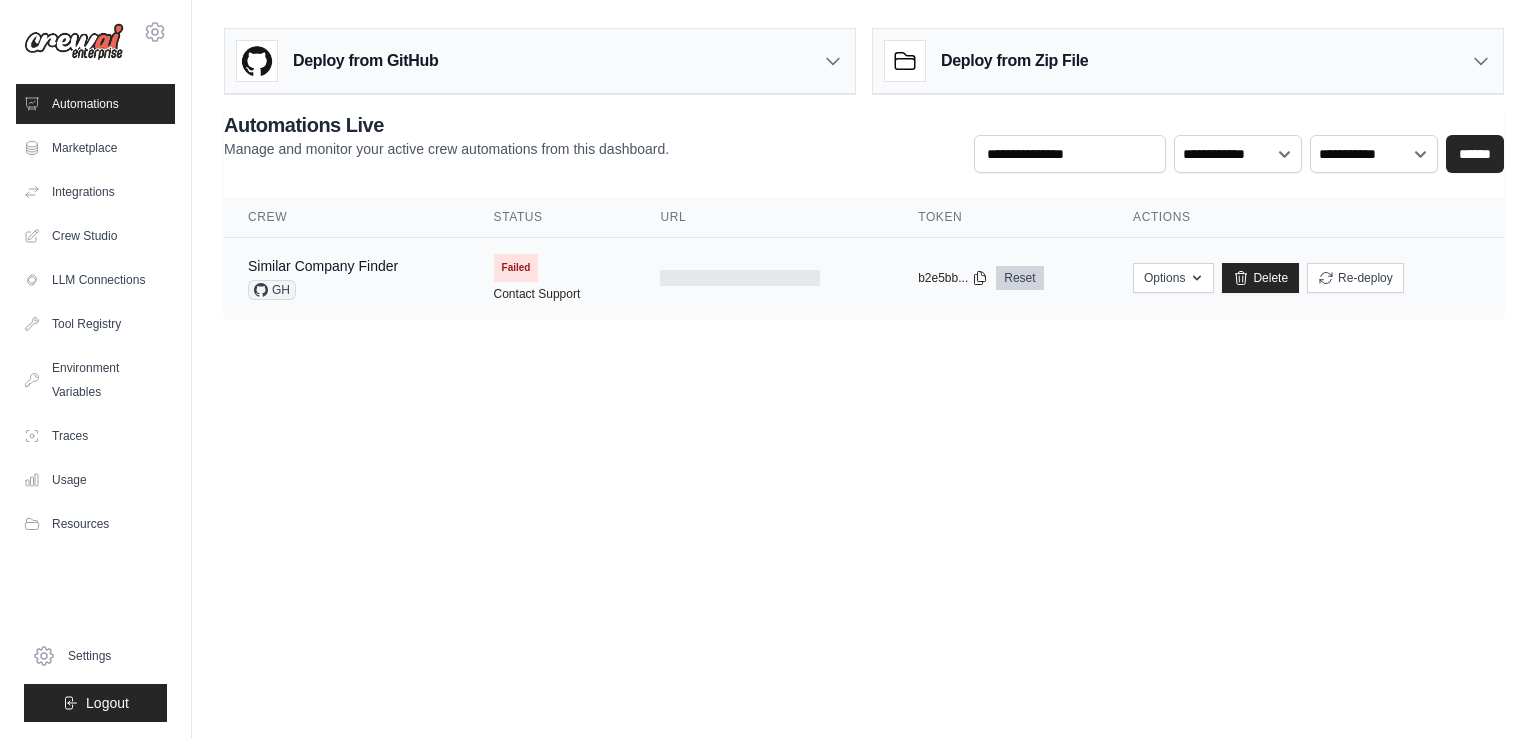 scroll, scrollTop: 0, scrollLeft: 0, axis: both 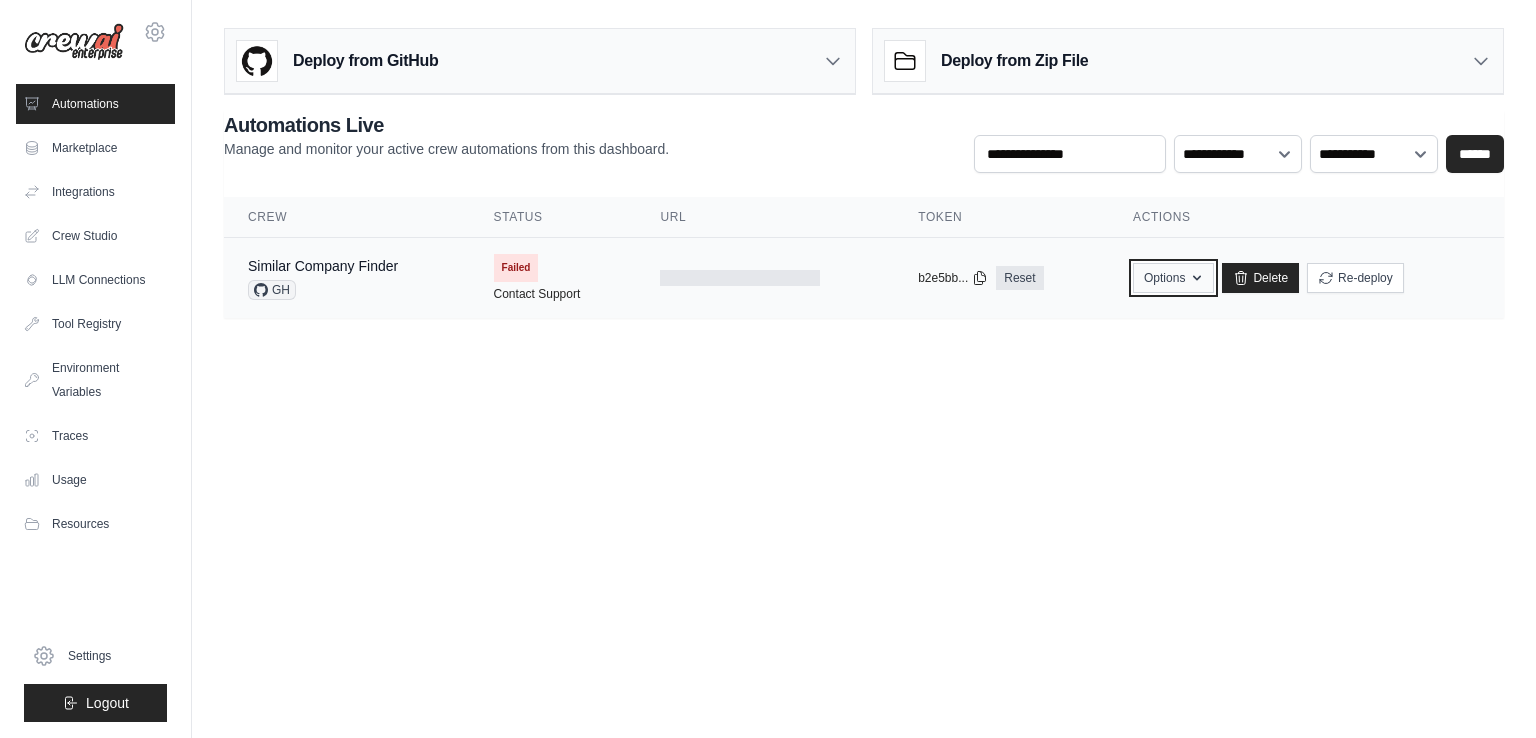 click on "Options" at bounding box center (1173, 278) 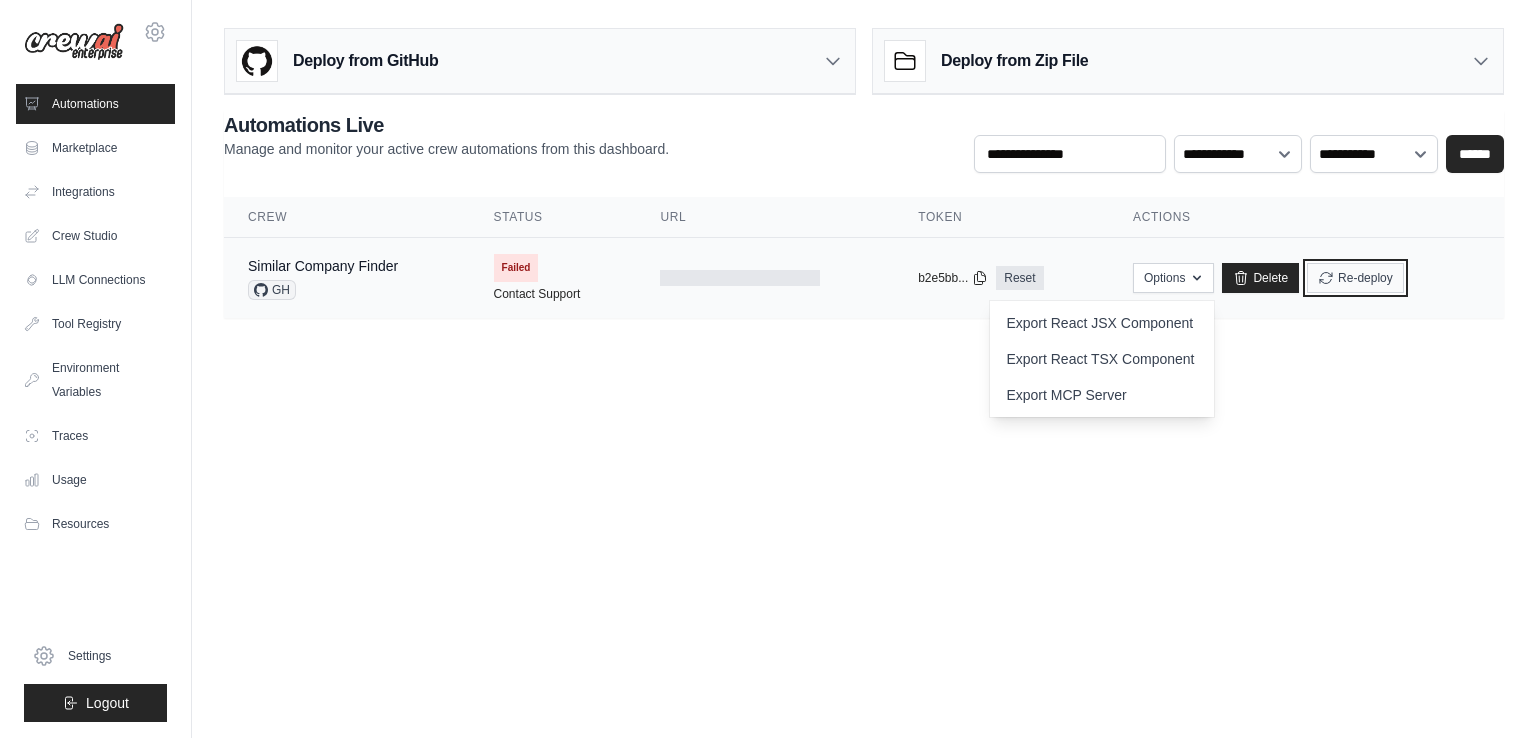 click on "Re-deploy" at bounding box center (1355, 278) 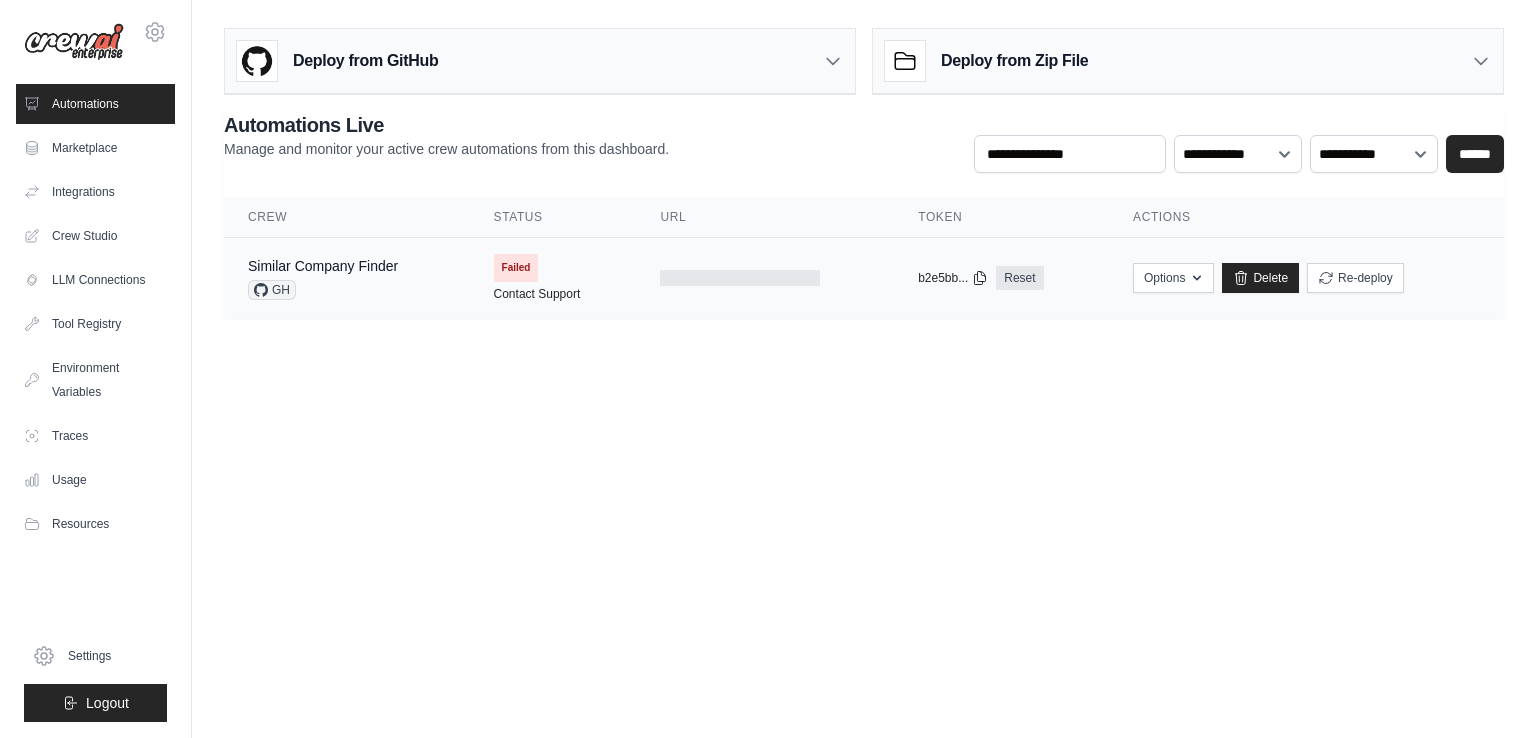 scroll, scrollTop: 0, scrollLeft: 0, axis: both 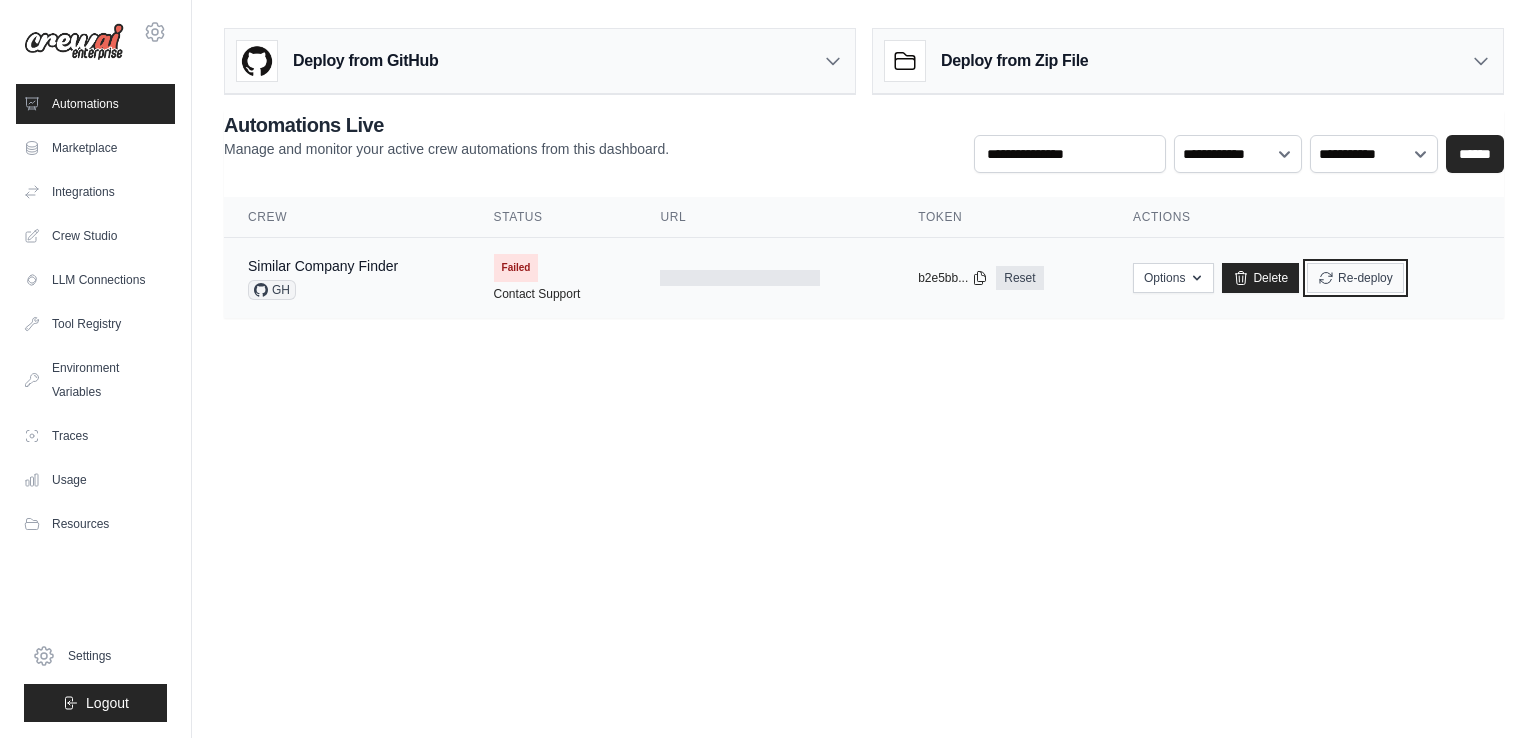 click on "Re-deploy" at bounding box center [1355, 278] 